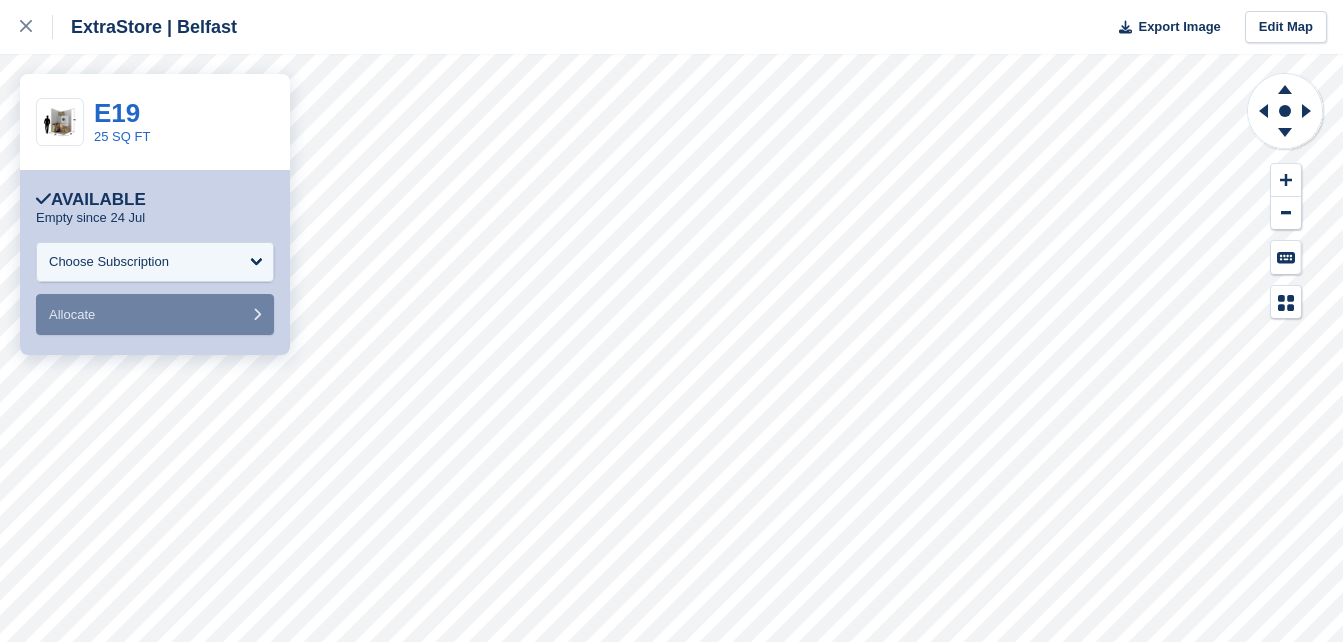 scroll, scrollTop: 0, scrollLeft: 0, axis: both 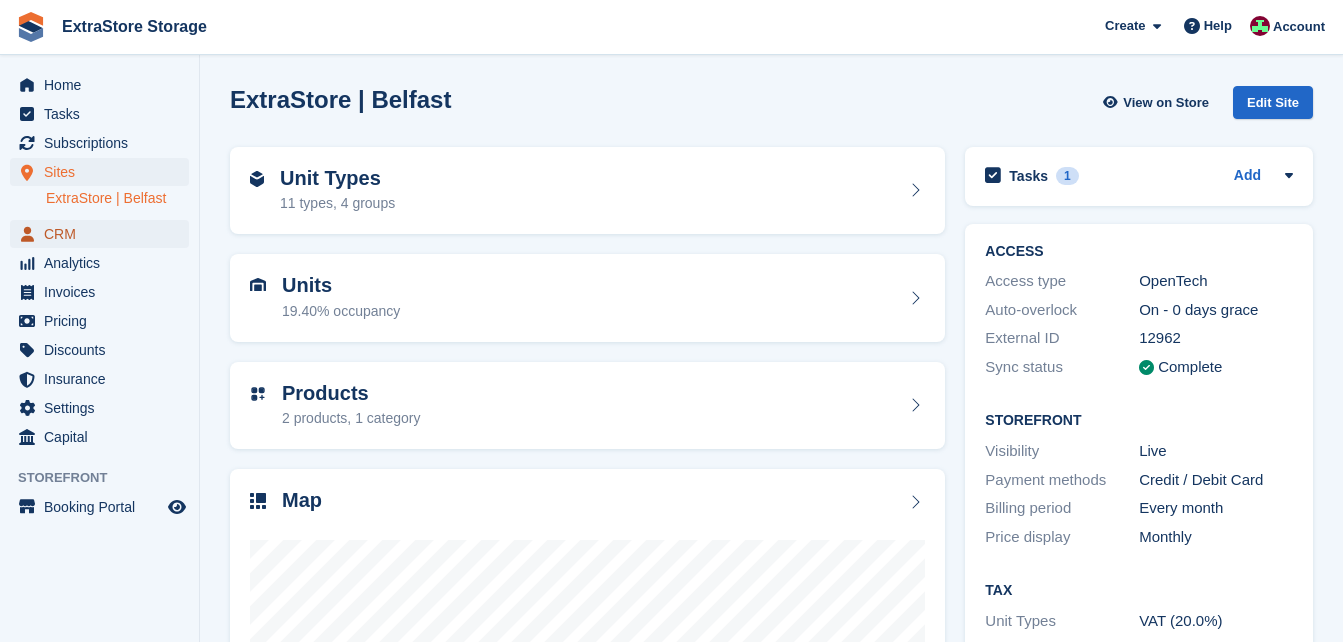 click on "CRM" at bounding box center (104, 234) 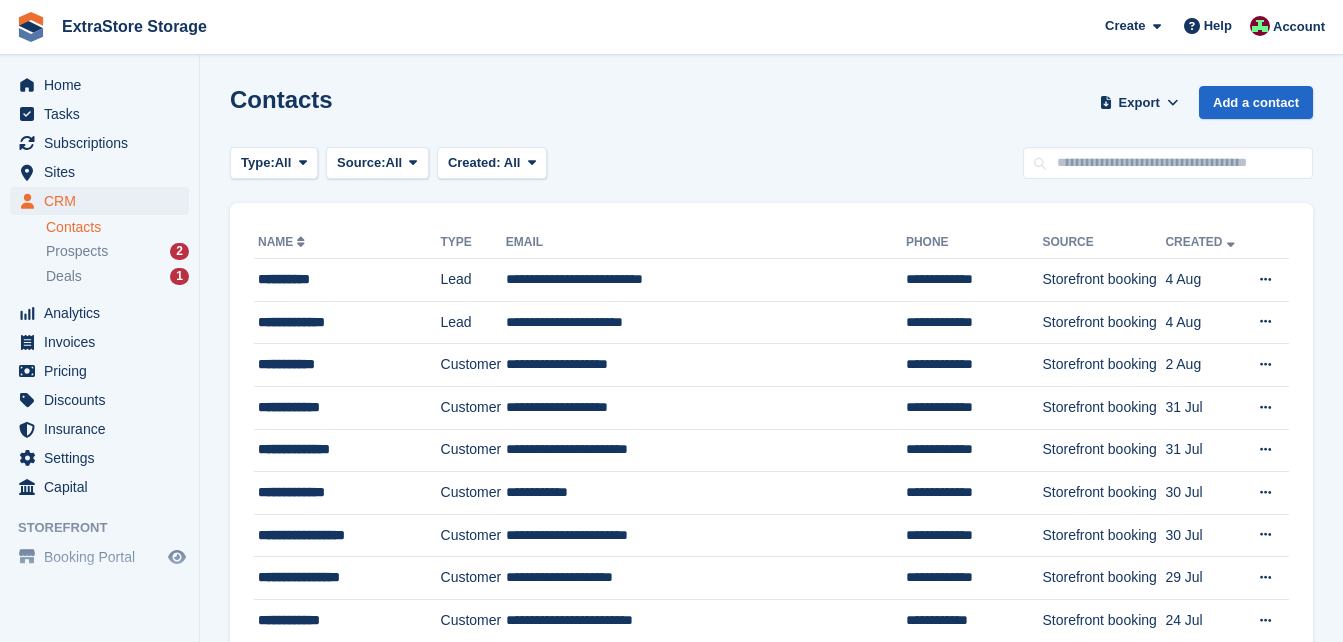 scroll, scrollTop: 0, scrollLeft: 0, axis: both 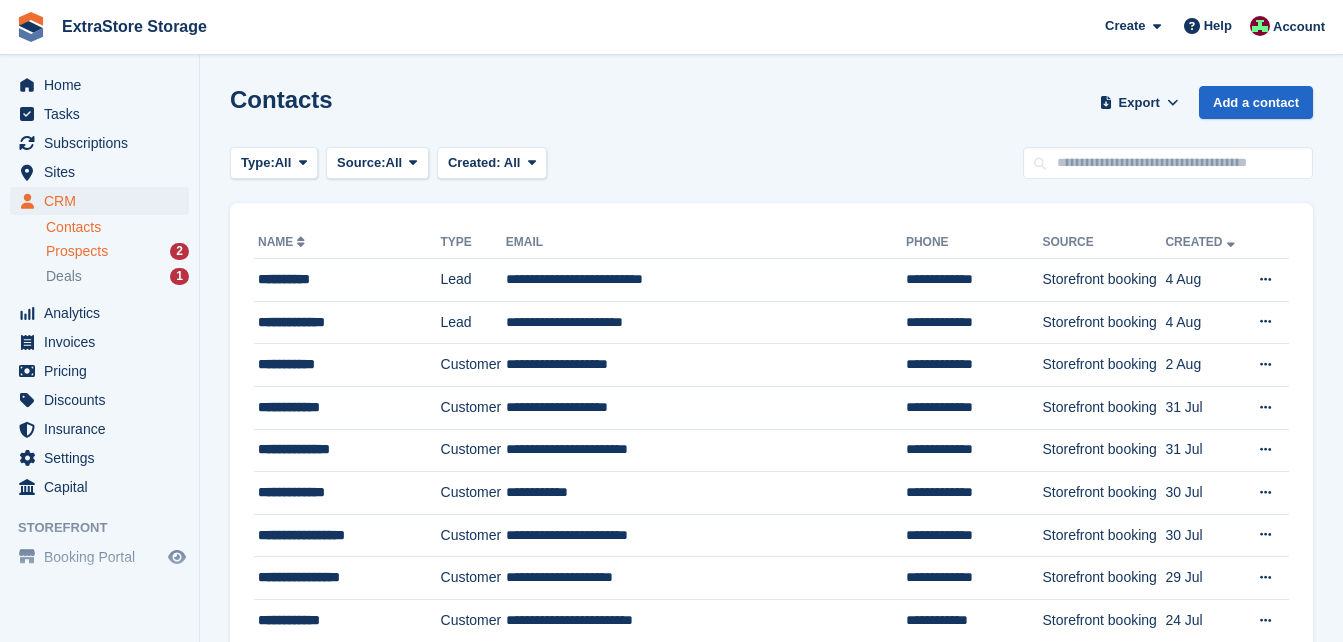 click on "Prospects" at bounding box center (77, 251) 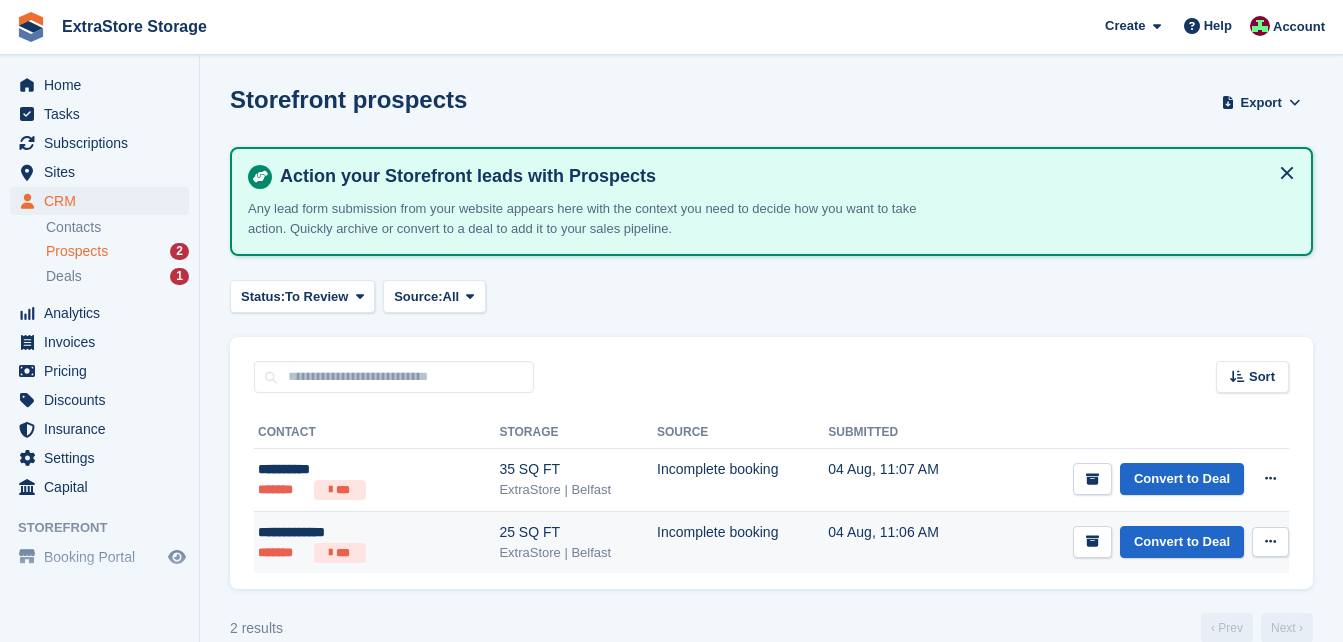 click on "**********" at bounding box center [343, 532] 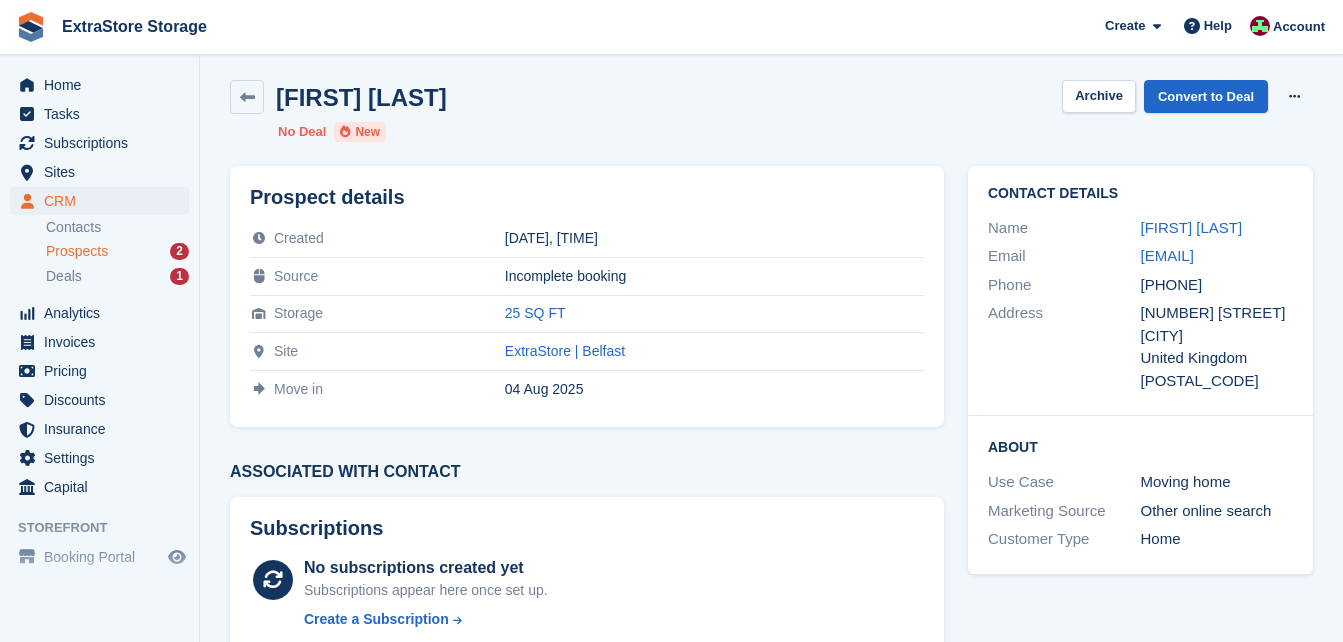 scroll, scrollTop: 0, scrollLeft: 0, axis: both 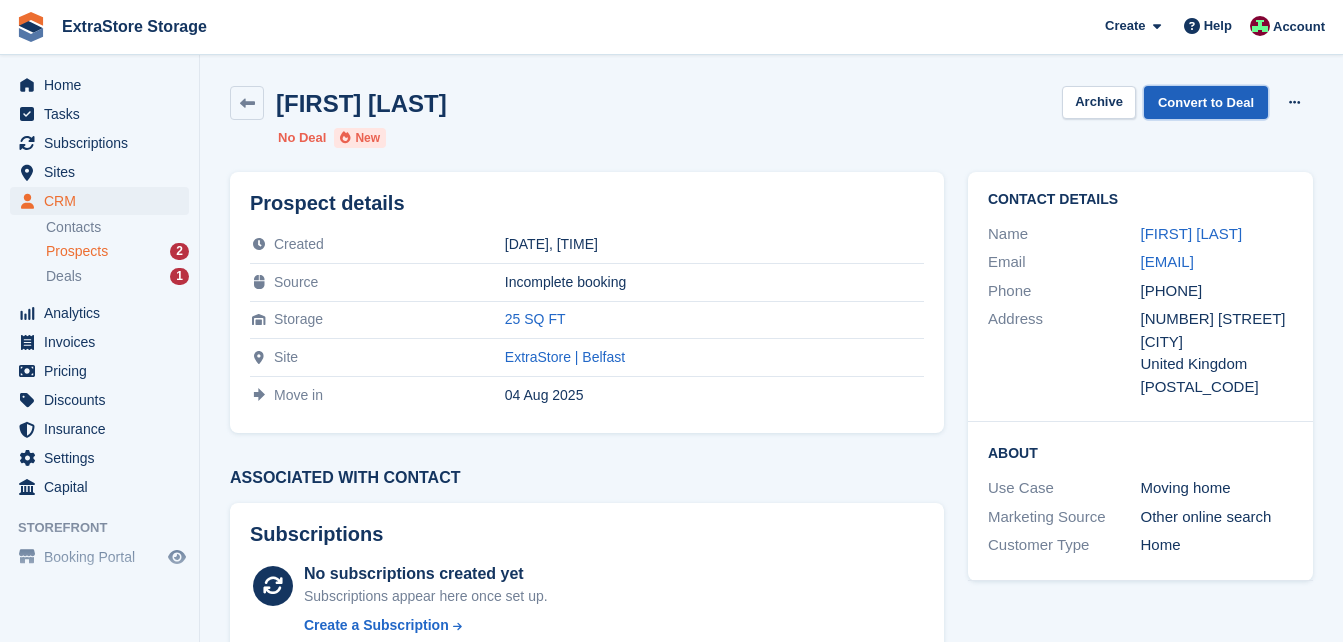 click on "Convert to Deal" at bounding box center (1206, 102) 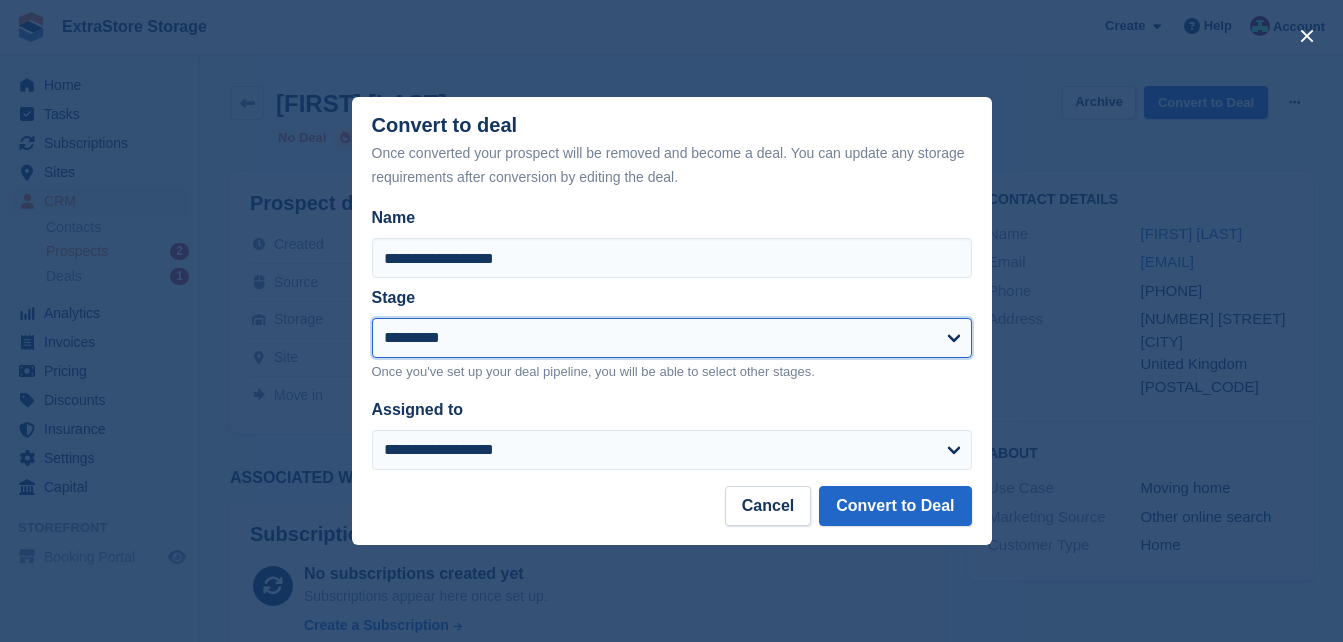 click on "**********" at bounding box center (672, 338) 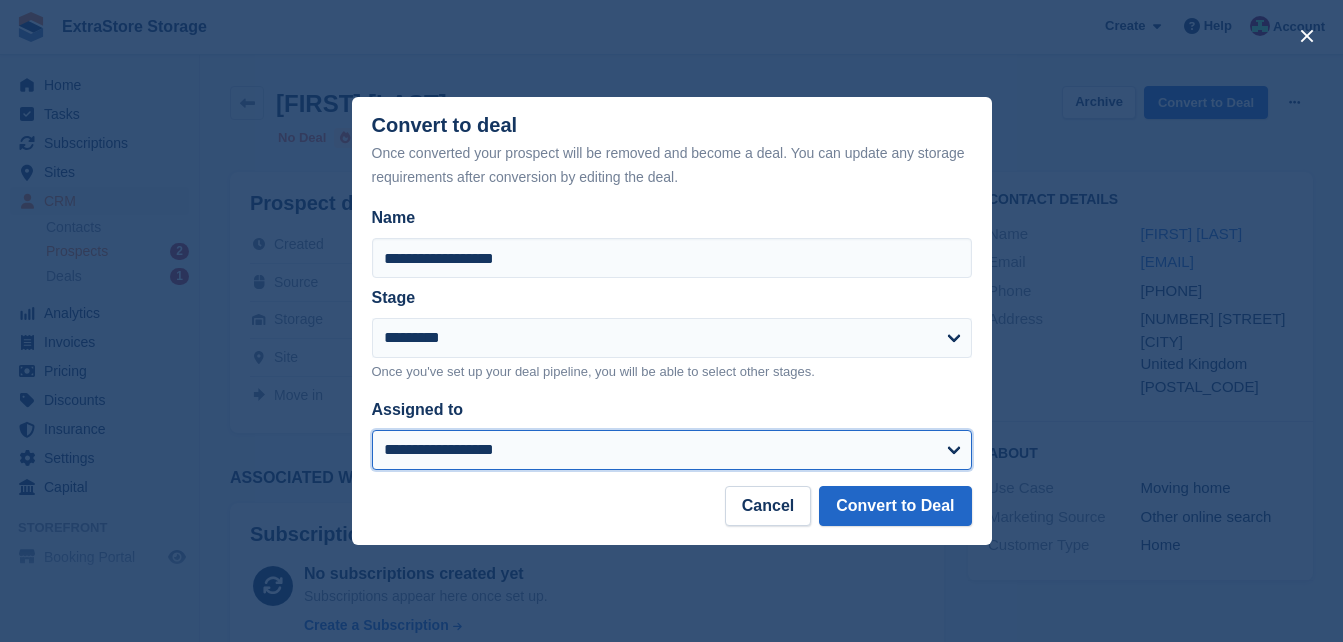 click on "**********" at bounding box center [672, 450] 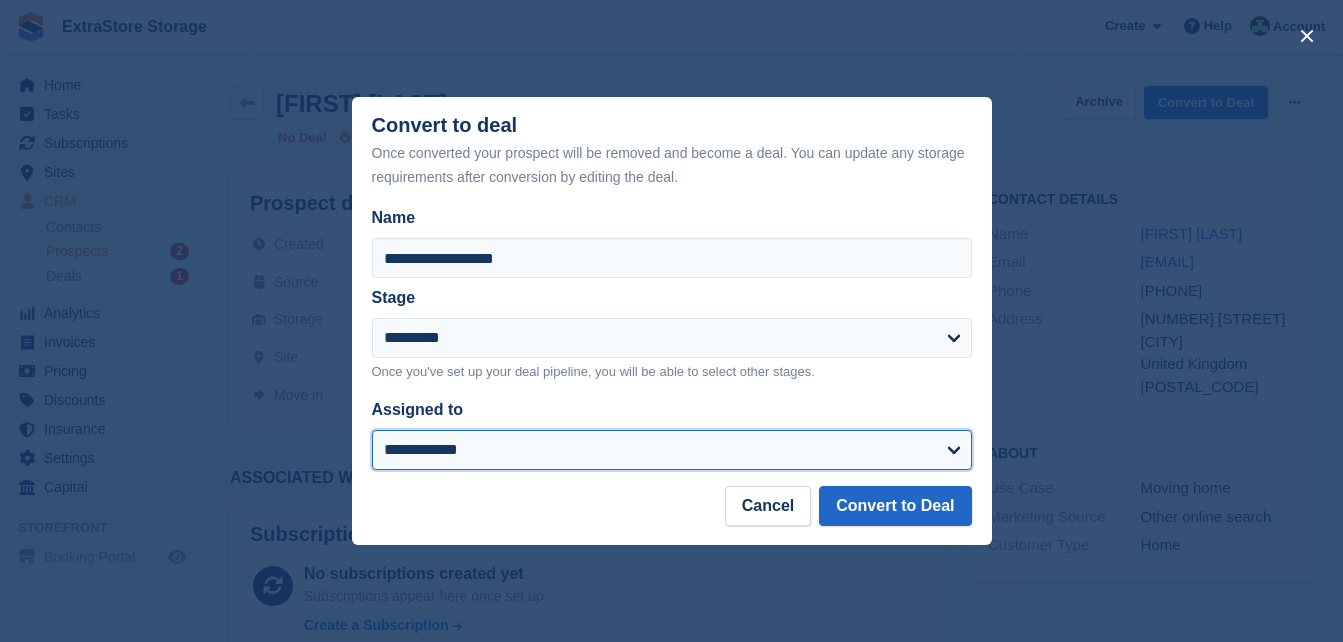 click on "**********" at bounding box center [672, 450] 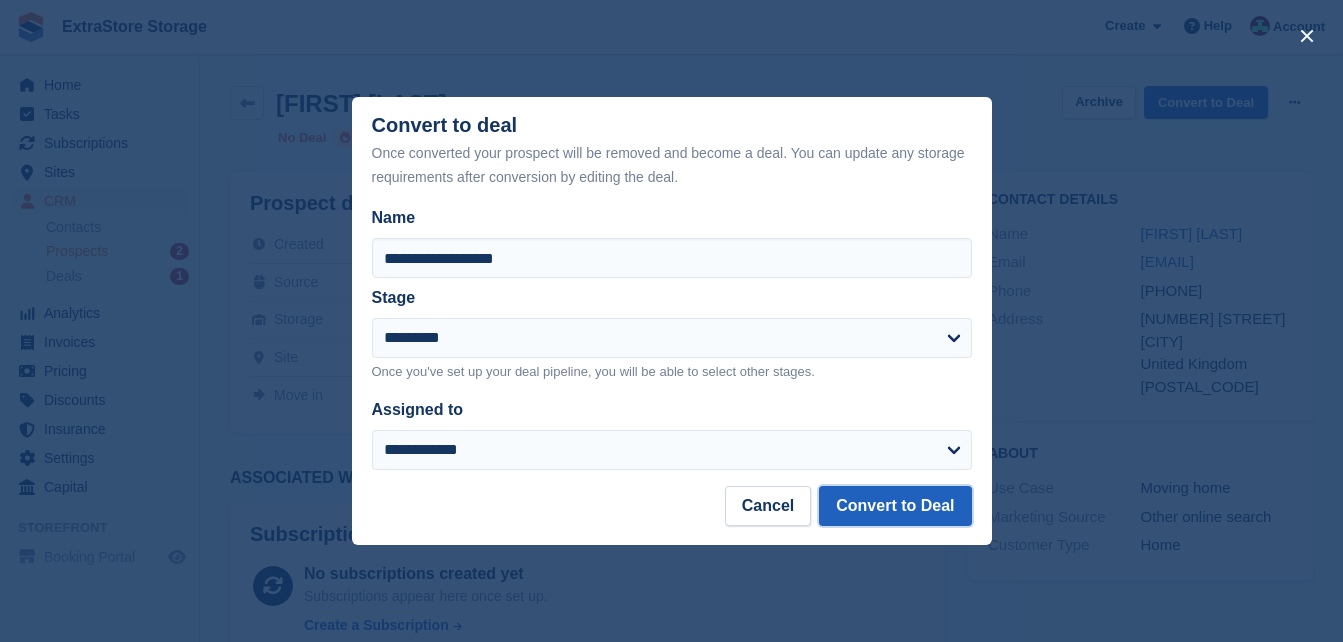 click on "Convert to Deal" at bounding box center (895, 506) 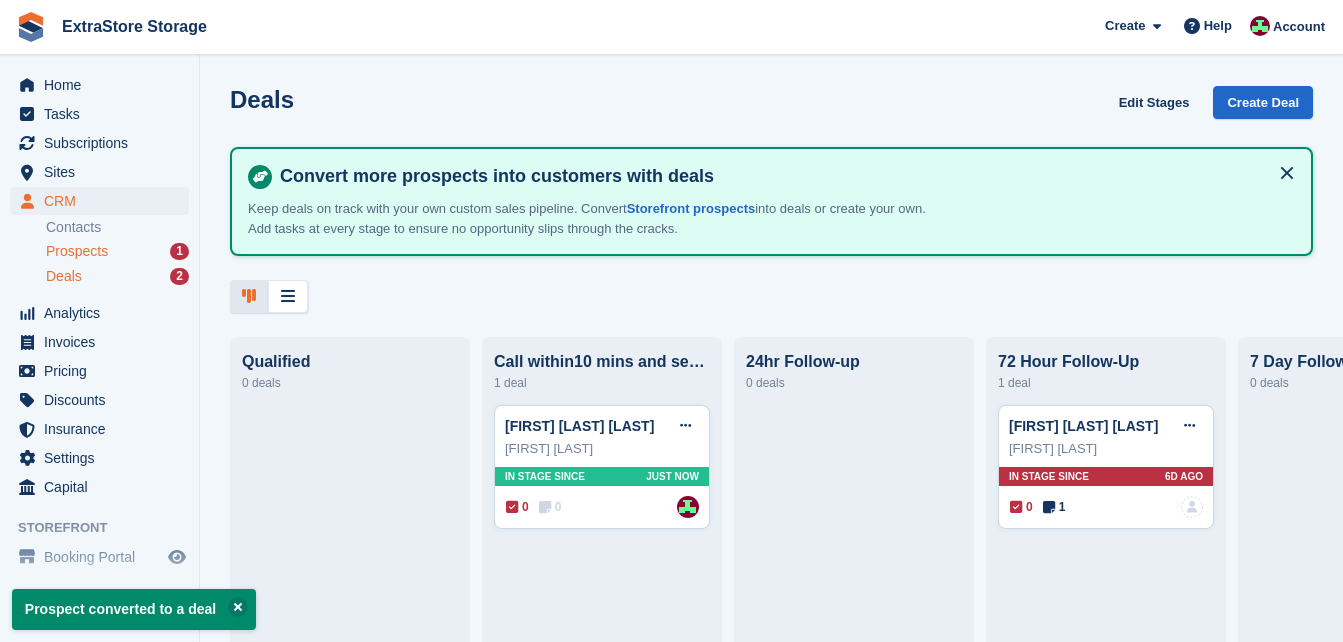 click on "Prospects" at bounding box center [77, 251] 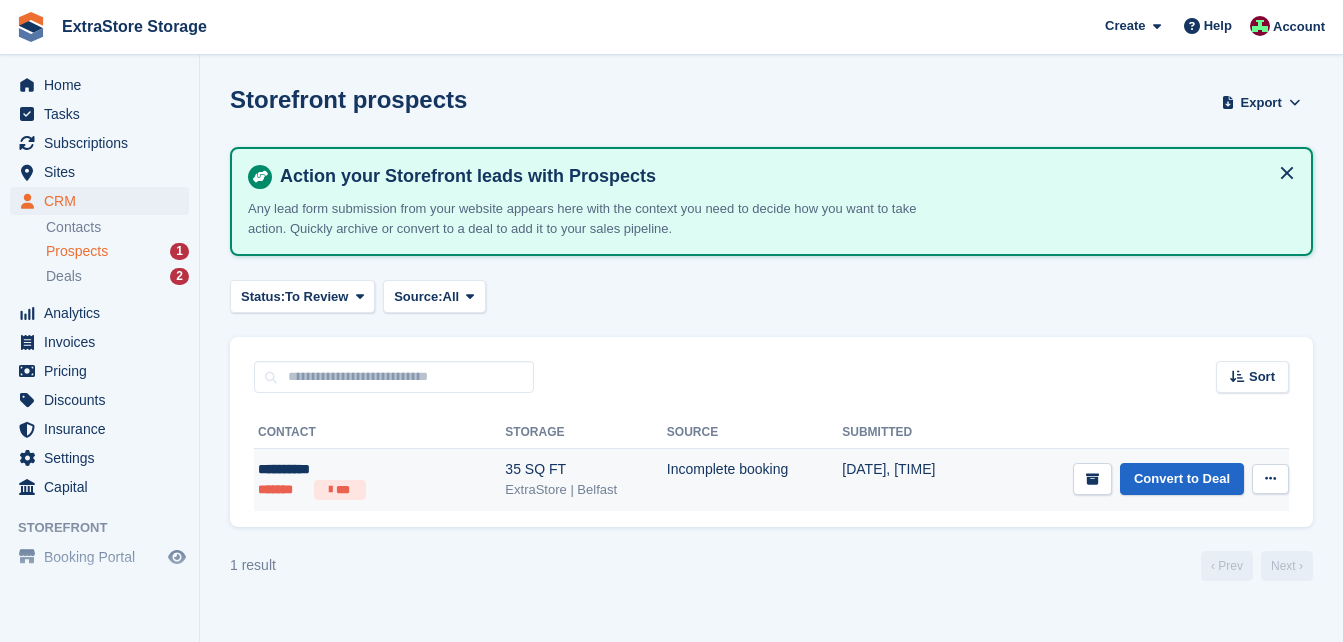 click on "**********" at bounding box center [343, 469] 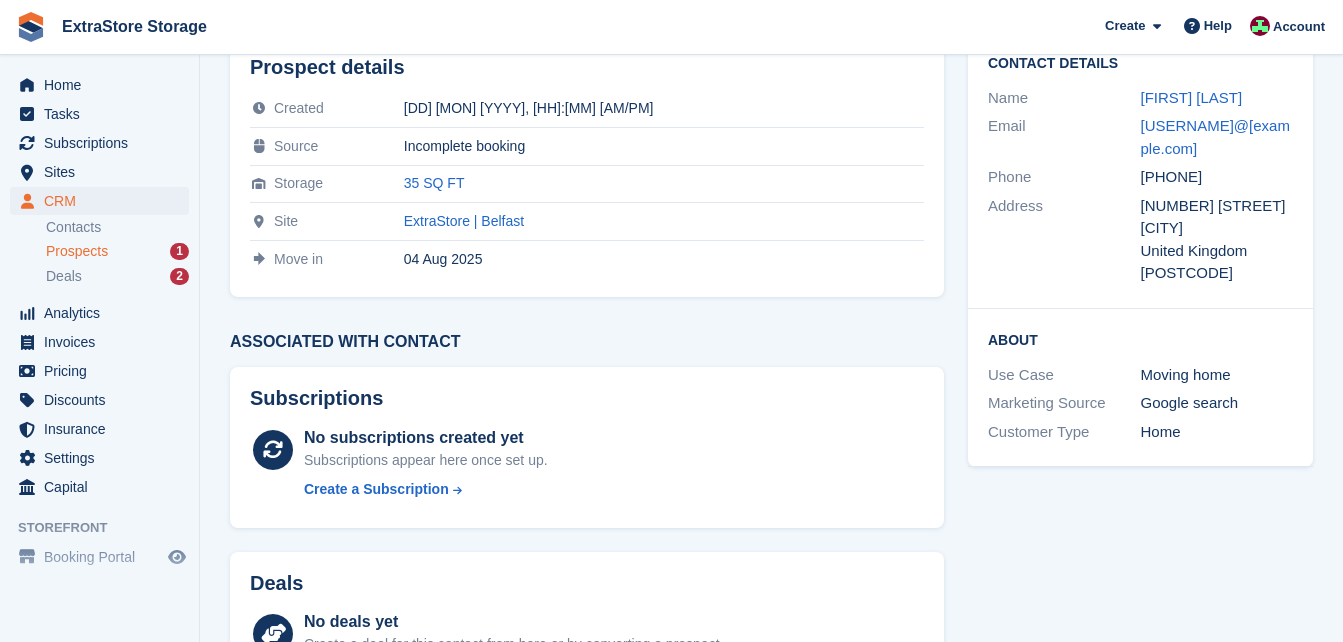 scroll, scrollTop: 0, scrollLeft: 0, axis: both 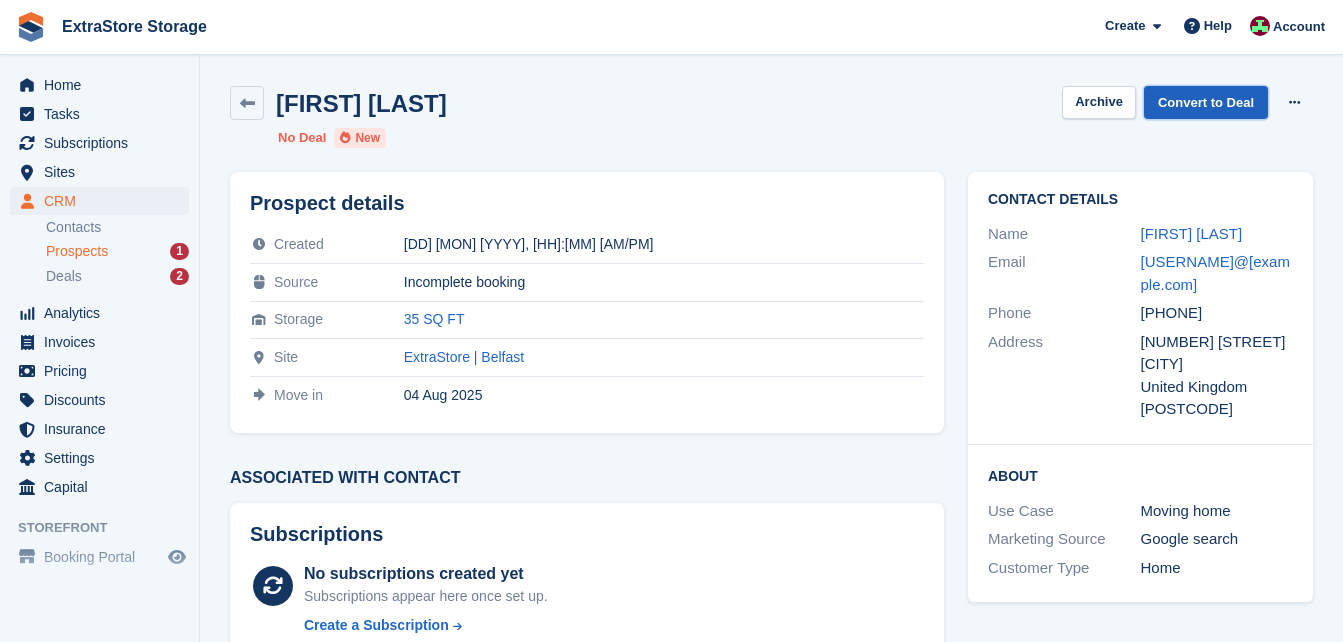 click on "Convert to Deal" at bounding box center (1206, 102) 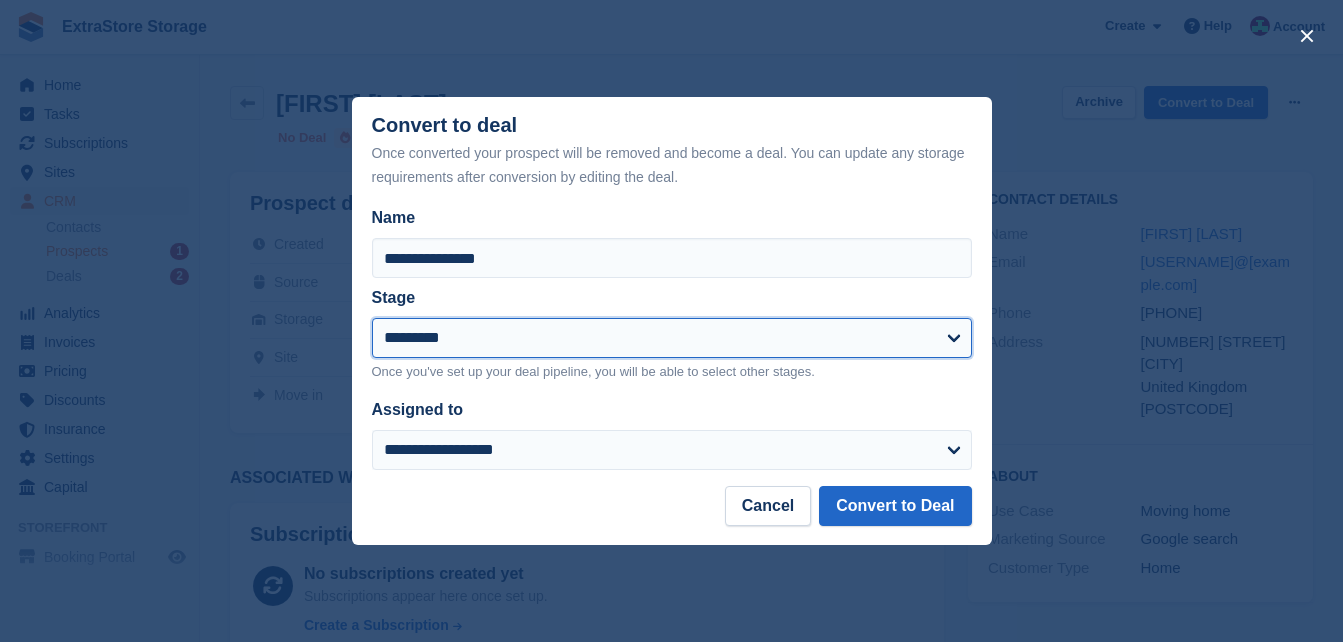 click on "**********" at bounding box center [672, 338] 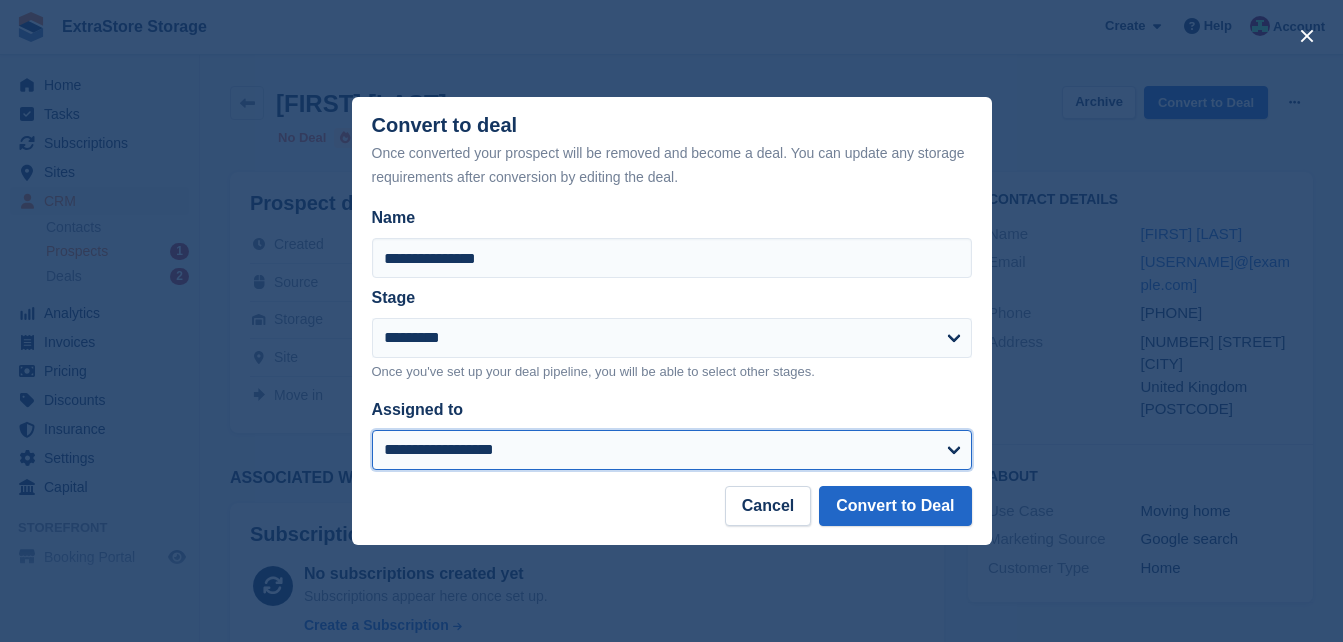 click on "**********" at bounding box center [672, 450] 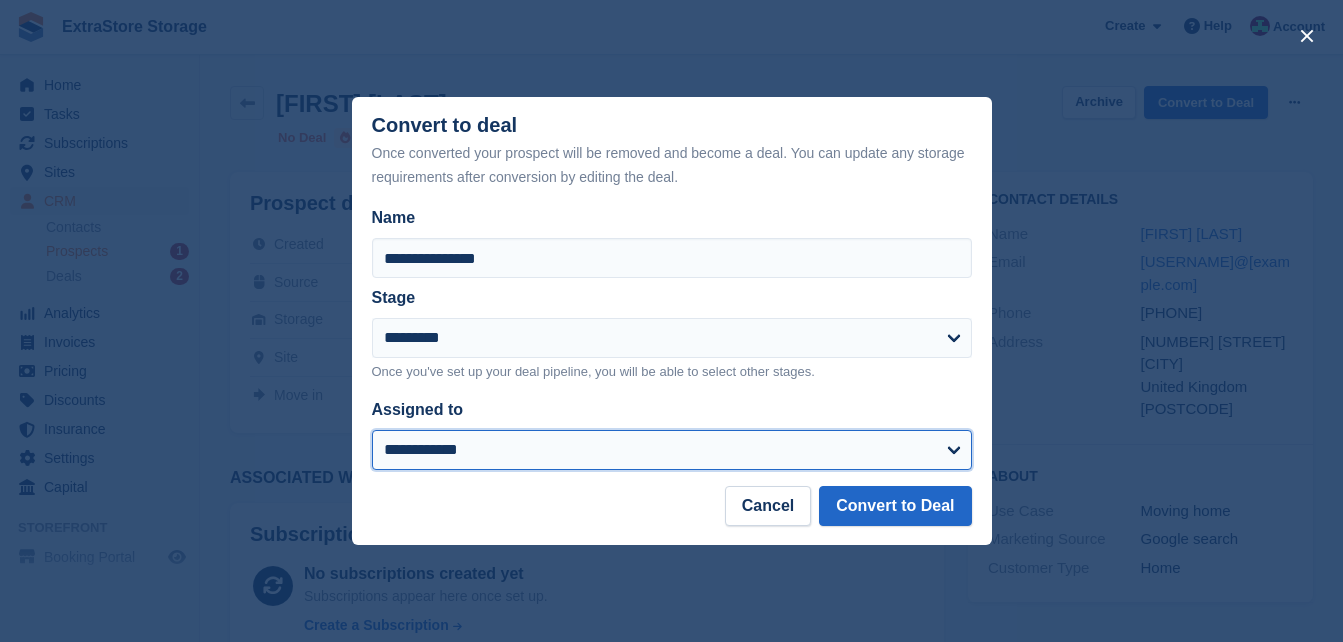 click on "**********" at bounding box center [672, 450] 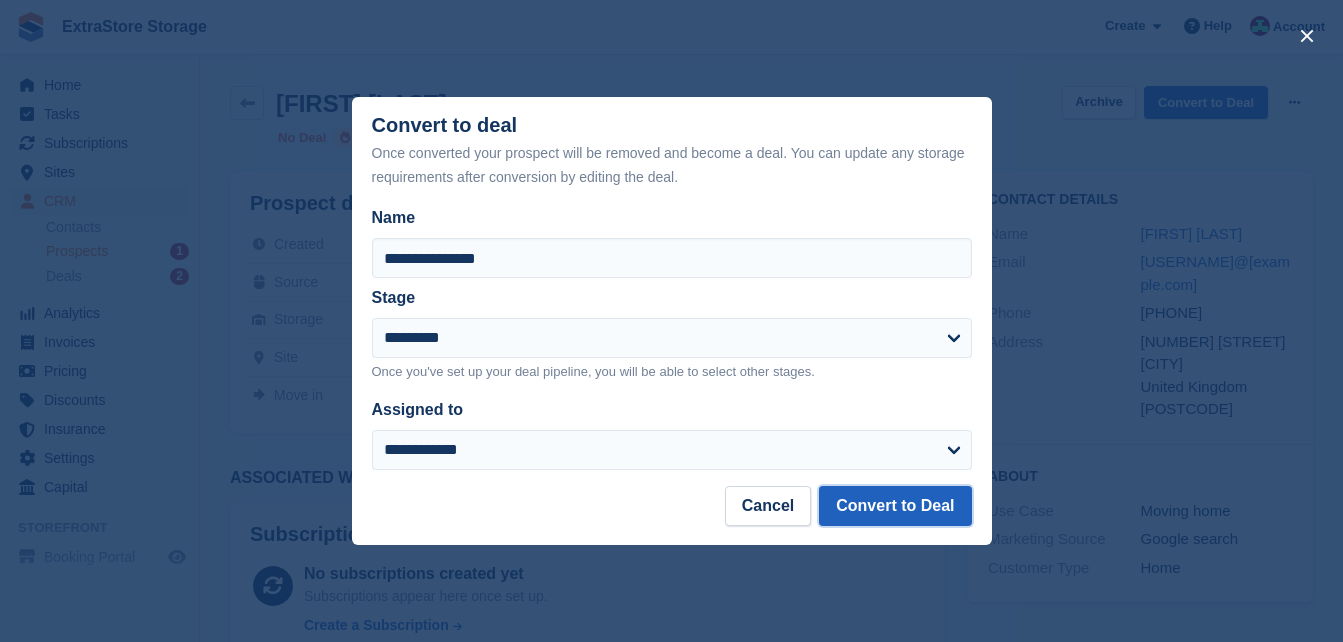 click on "Convert to Deal" at bounding box center (895, 506) 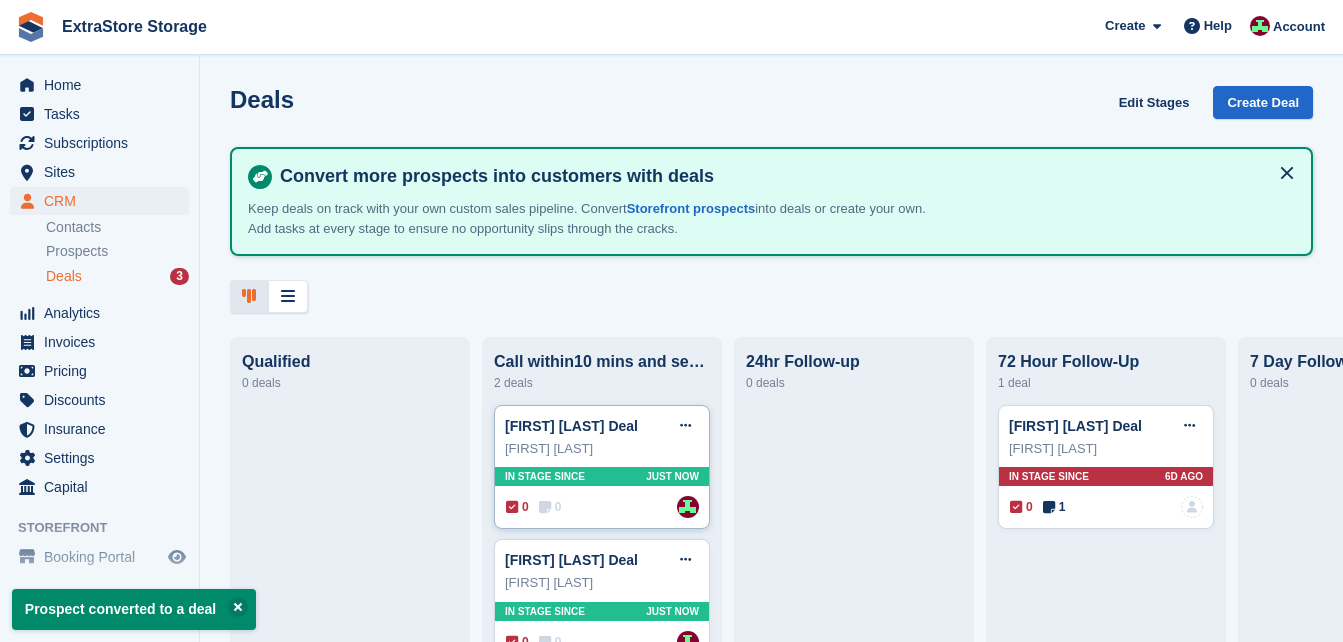 scroll, scrollTop: 68, scrollLeft: 0, axis: vertical 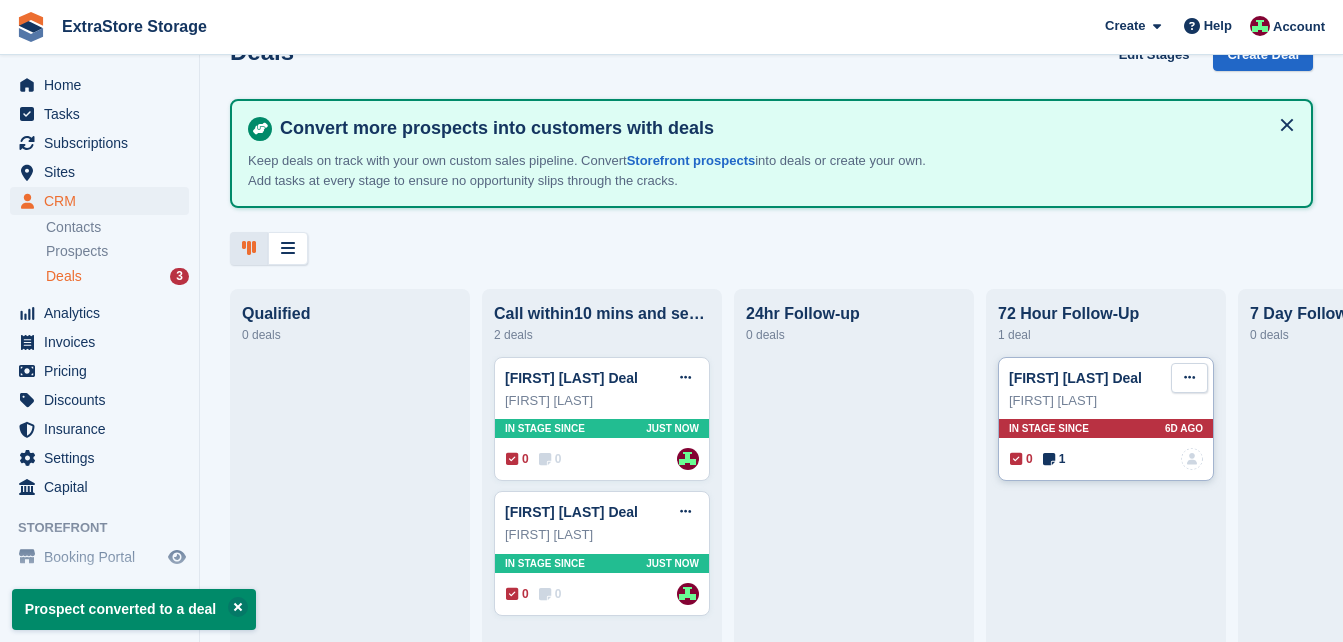 click at bounding box center (1189, 377) 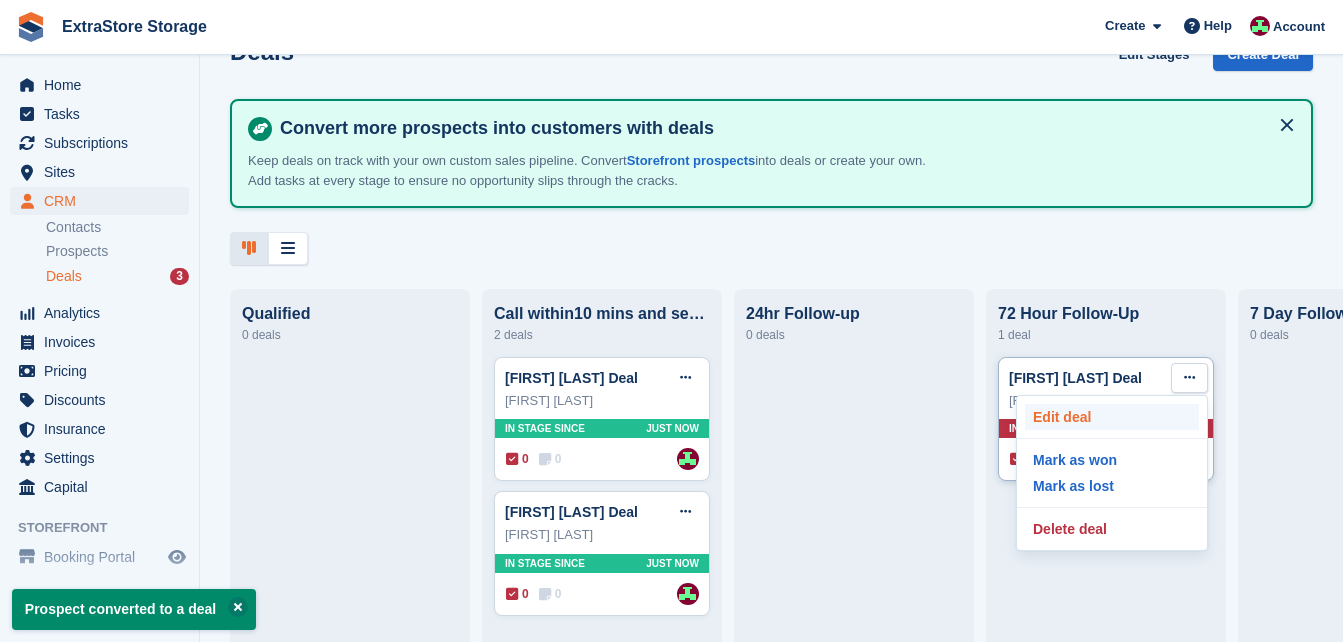 click on "Edit deal" at bounding box center [1112, 417] 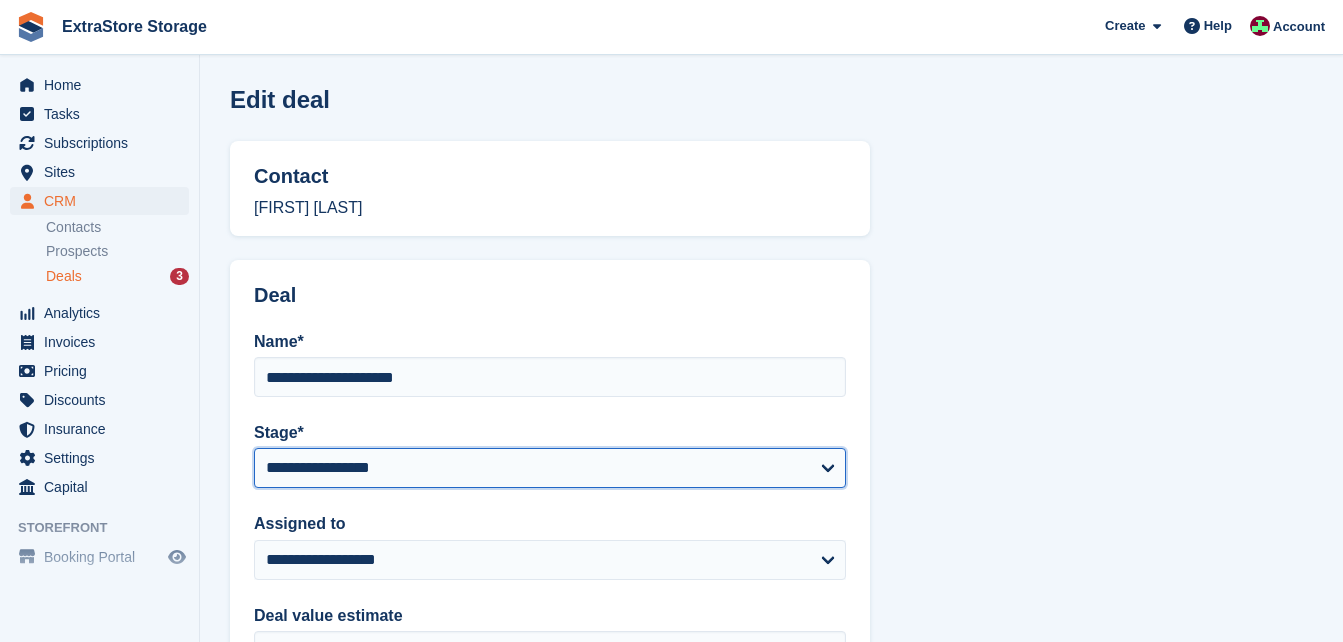 click on "**********" at bounding box center (550, 468) 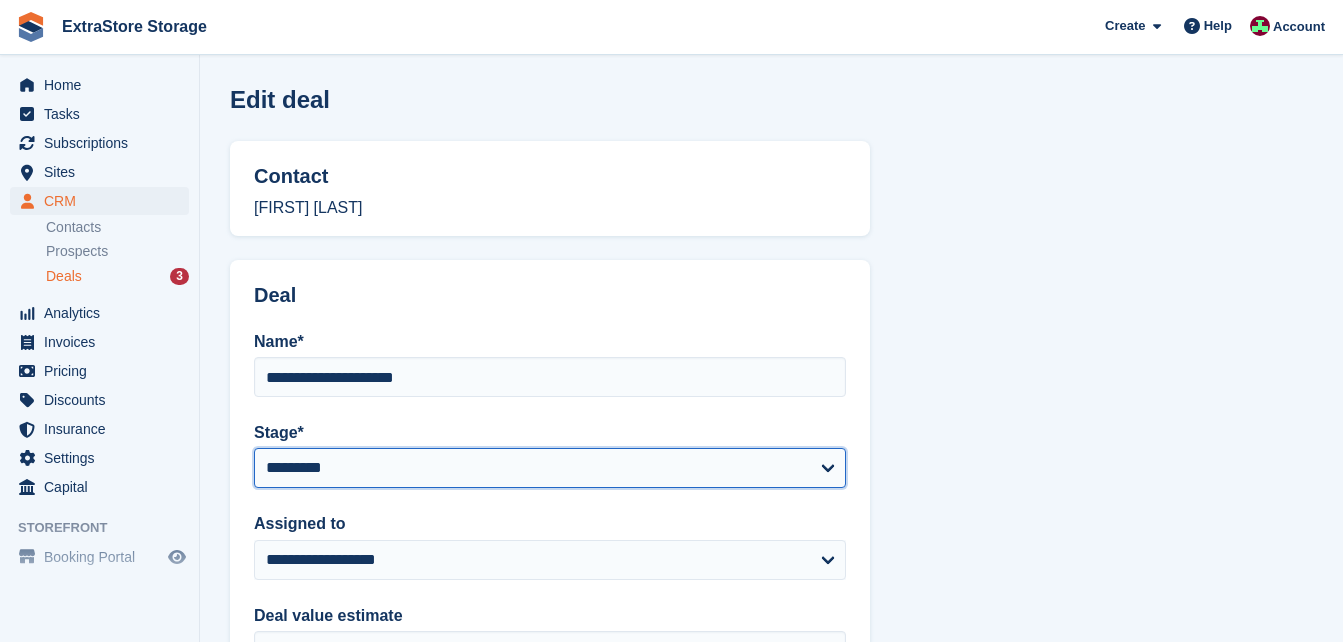 click on "**********" at bounding box center [550, 468] 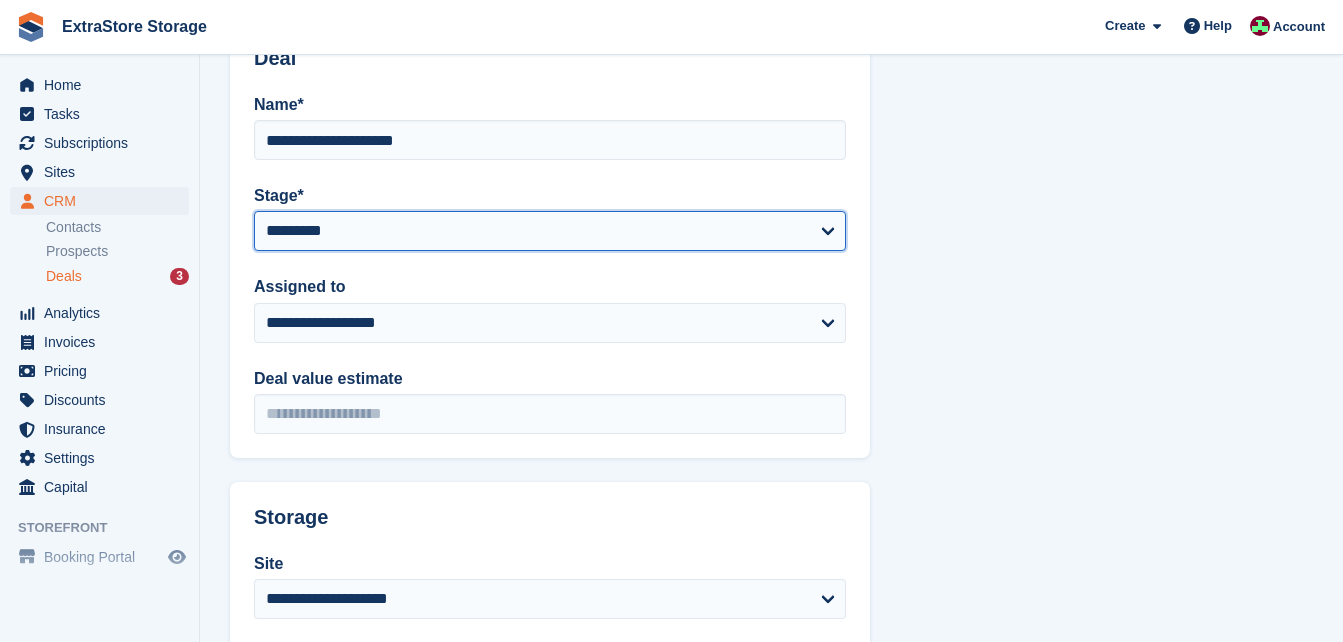 scroll, scrollTop: 400, scrollLeft: 0, axis: vertical 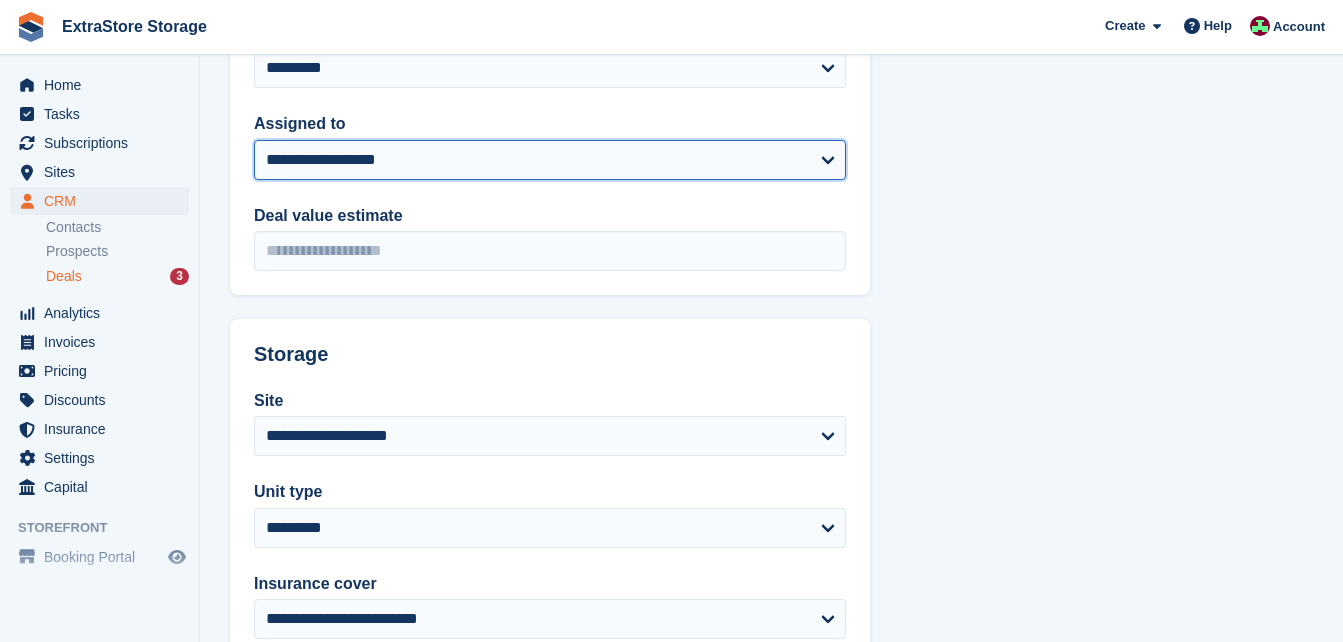 click on "**********" at bounding box center [550, 160] 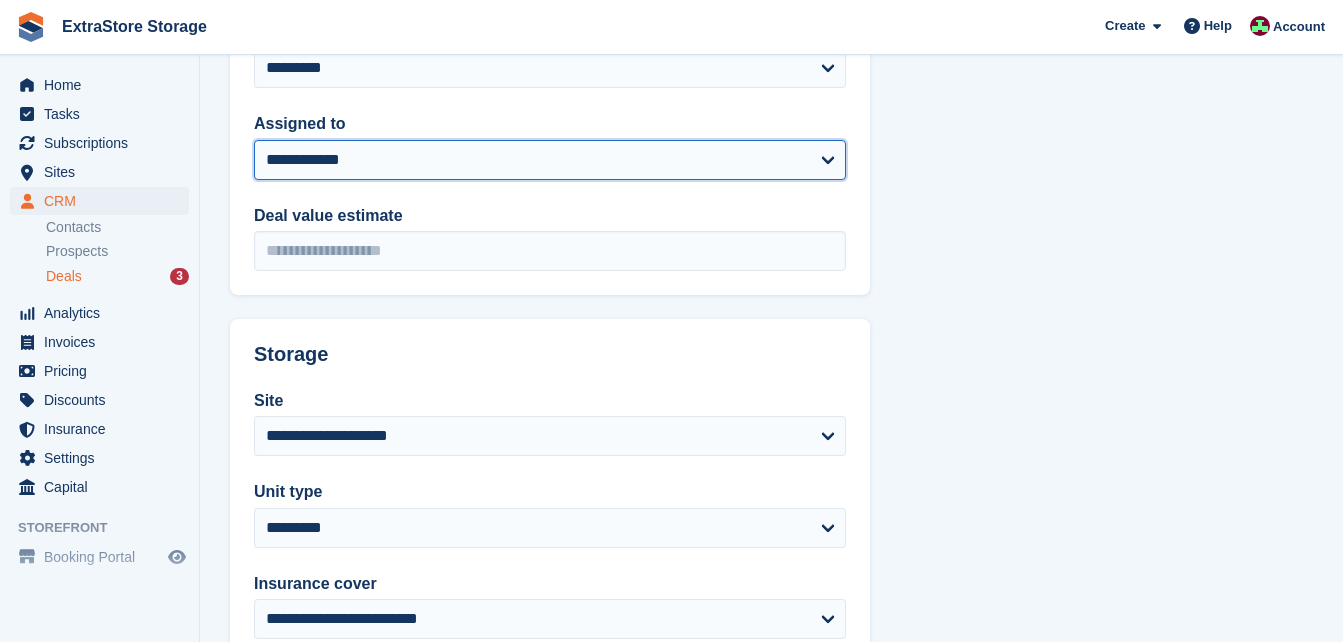 click on "**********" at bounding box center (550, 160) 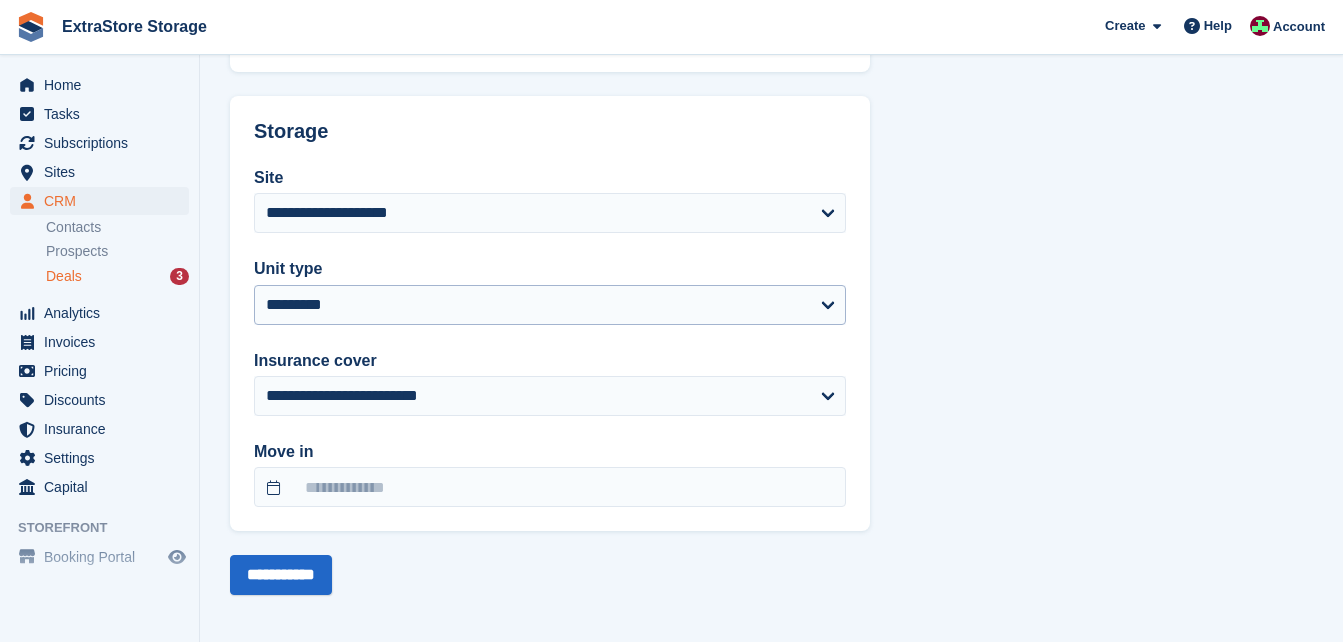 scroll, scrollTop: 630, scrollLeft: 0, axis: vertical 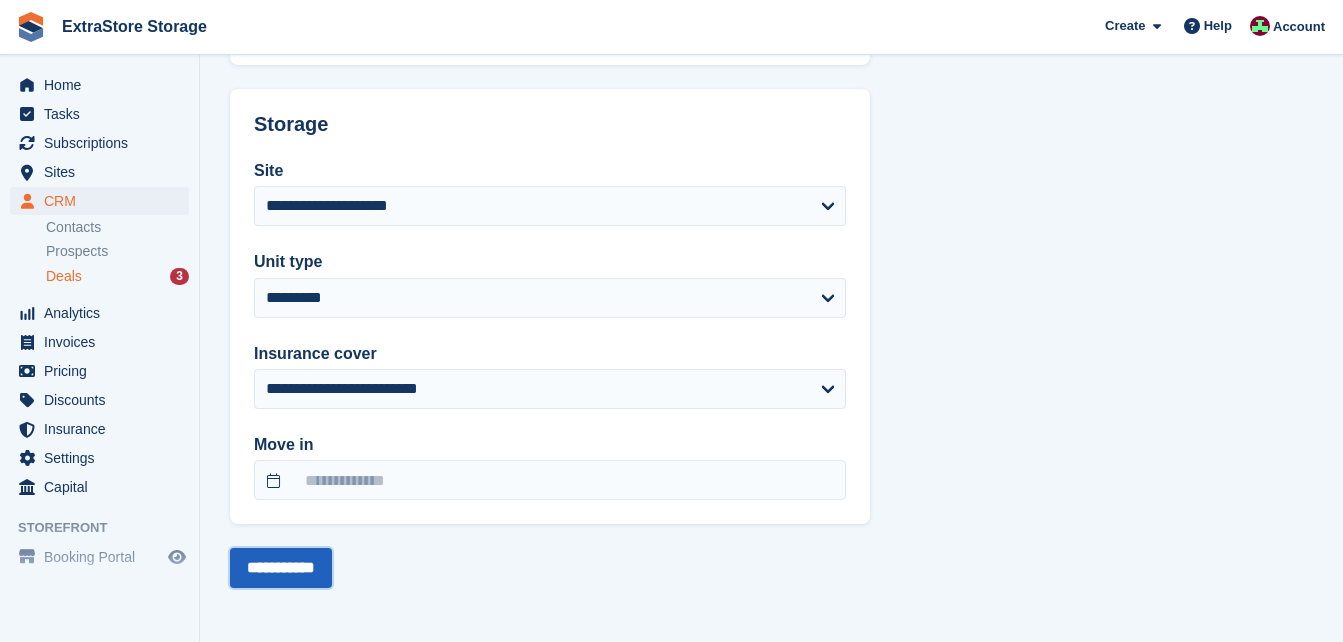 click on "**********" at bounding box center (281, 568) 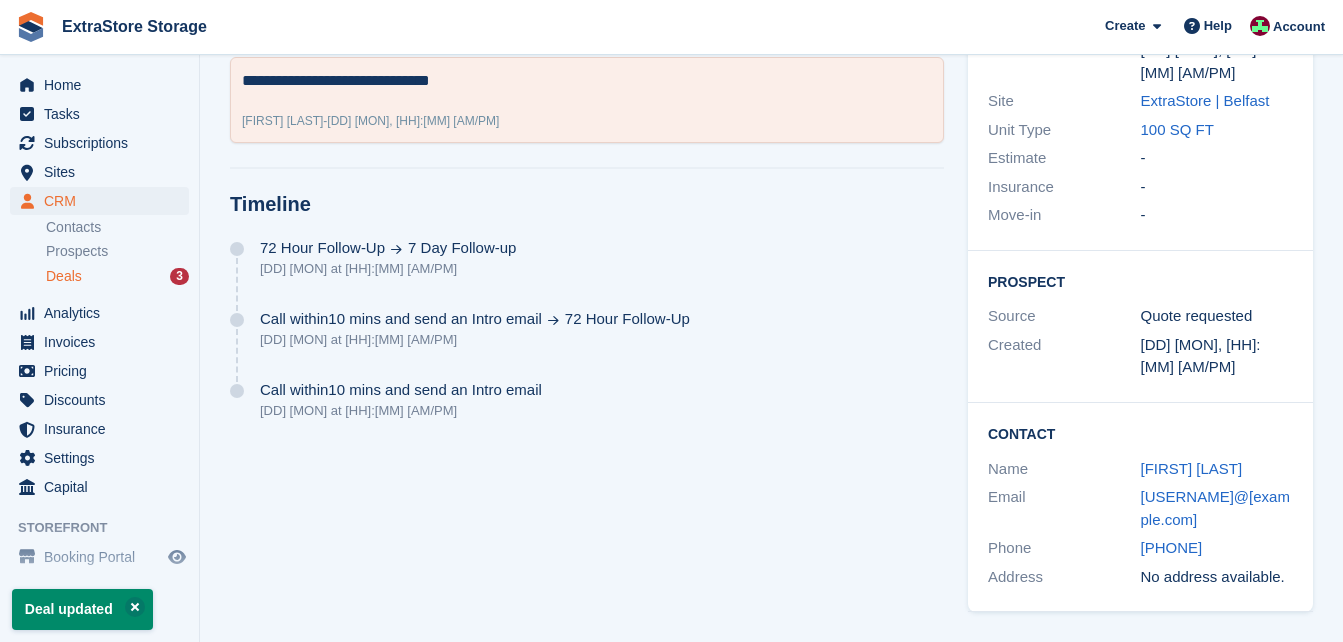 scroll, scrollTop: 0, scrollLeft: 0, axis: both 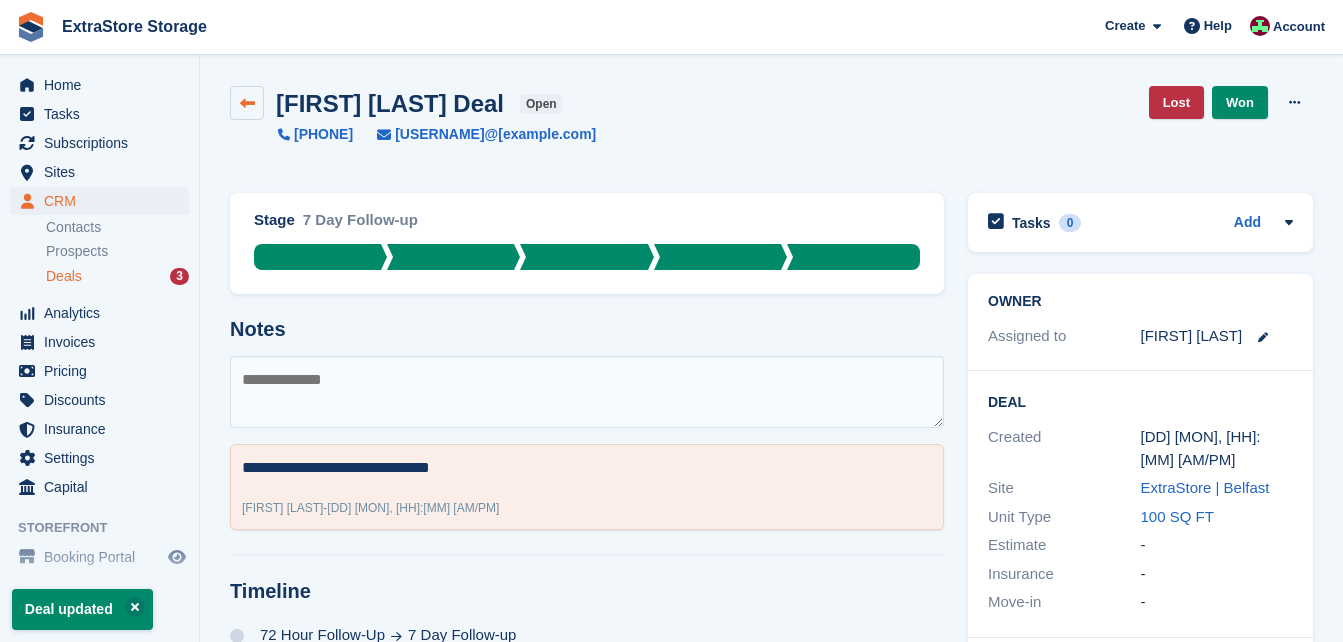 click at bounding box center (247, 103) 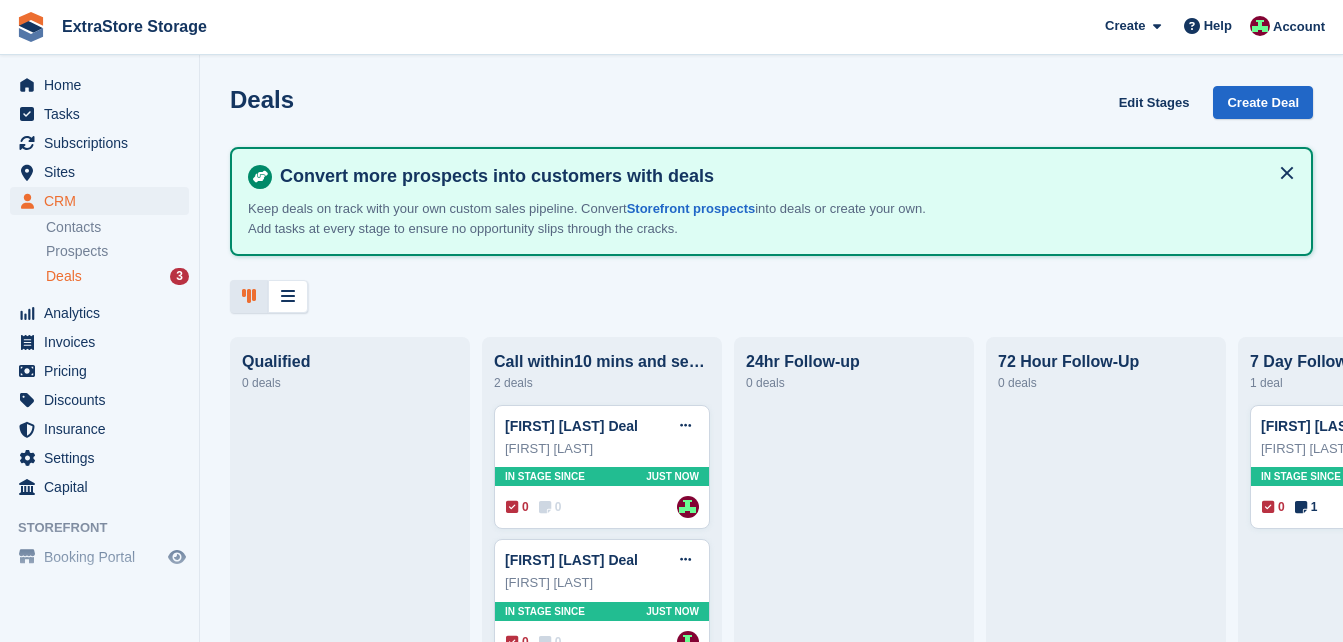 scroll, scrollTop: 68, scrollLeft: 0, axis: vertical 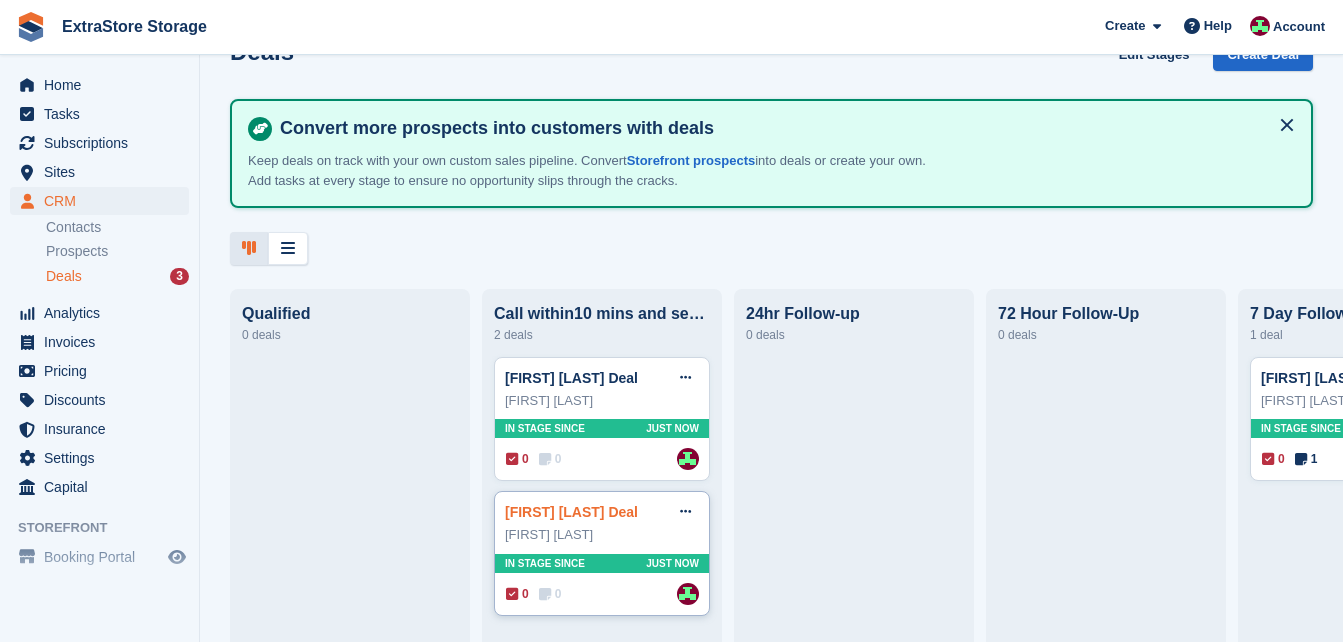 click on "Kerry Corbett Deal" at bounding box center [571, 512] 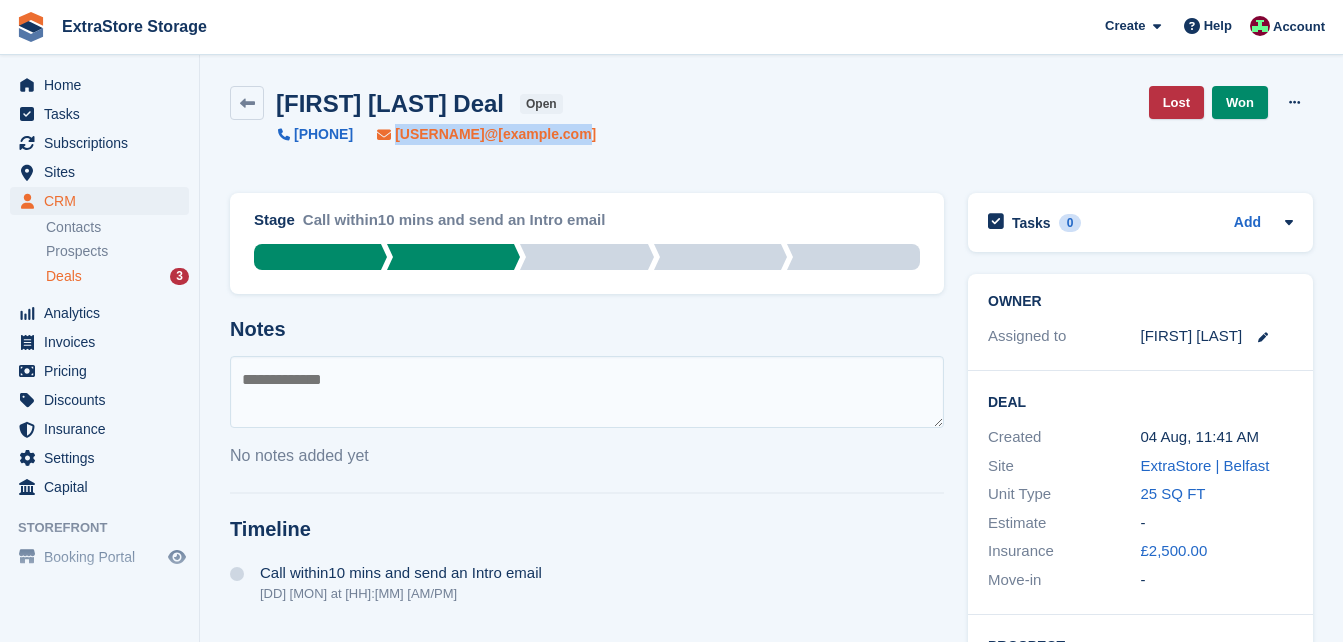 drag, startPoint x: 662, startPoint y: 146, endPoint x: 439, endPoint y: 138, distance: 223.14345 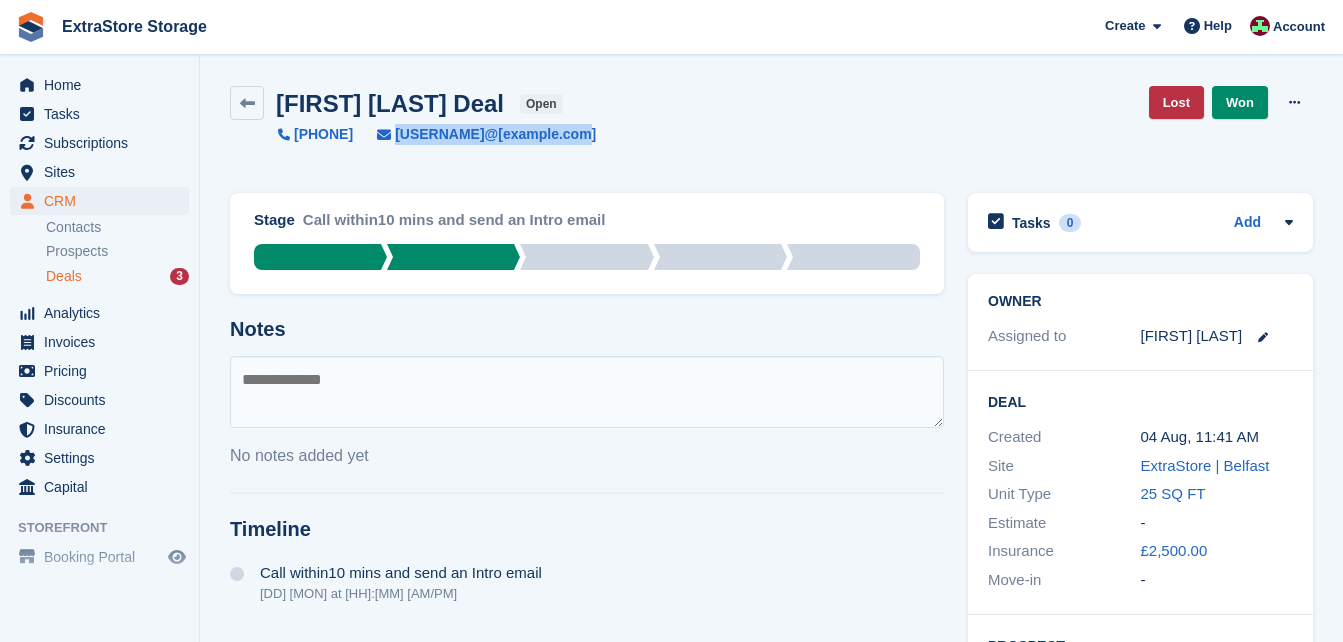 click at bounding box center [587, 392] 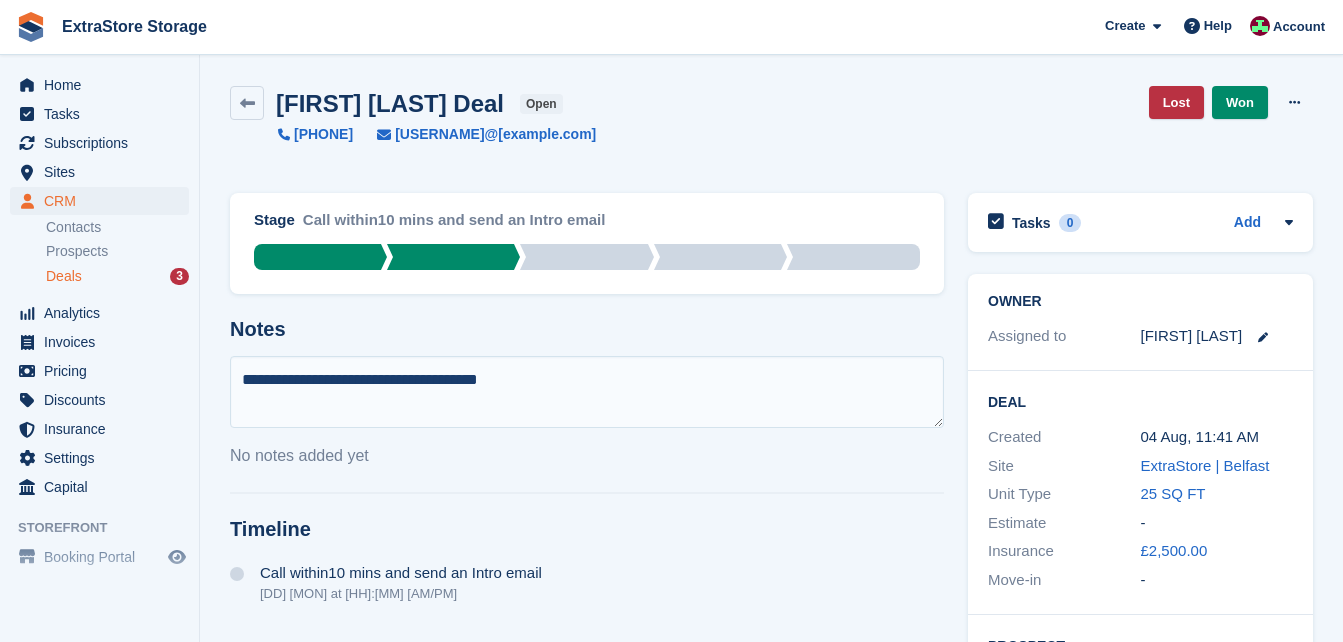 type on "**********" 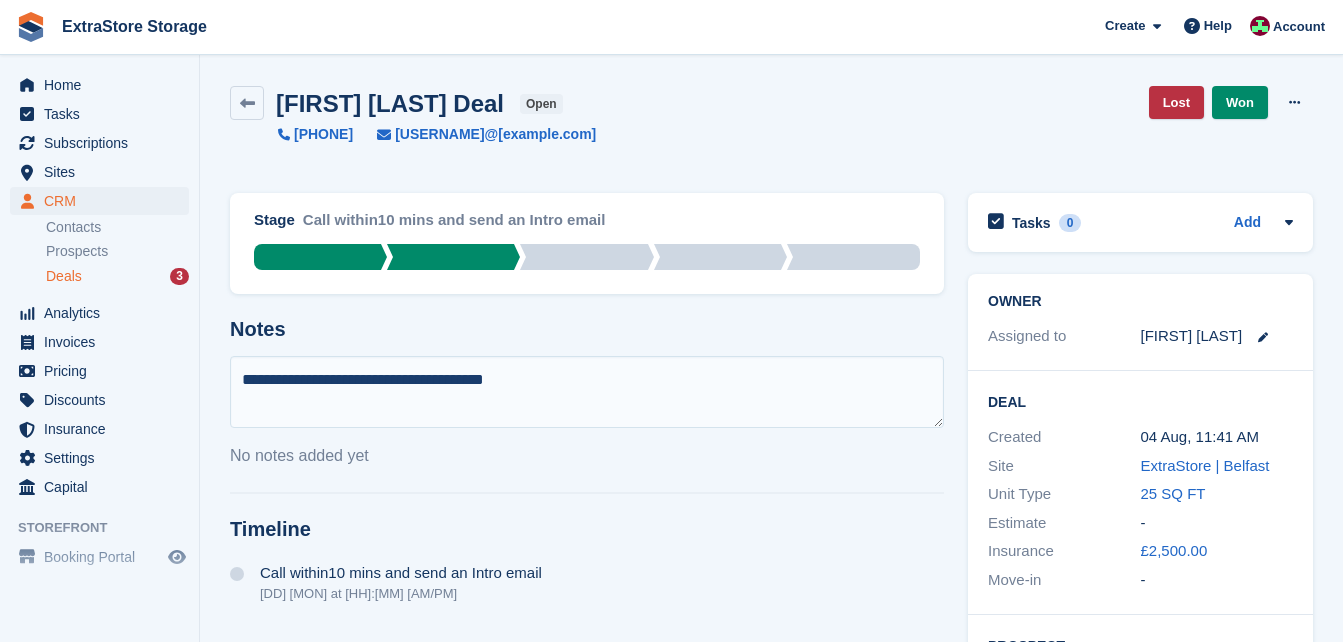 type 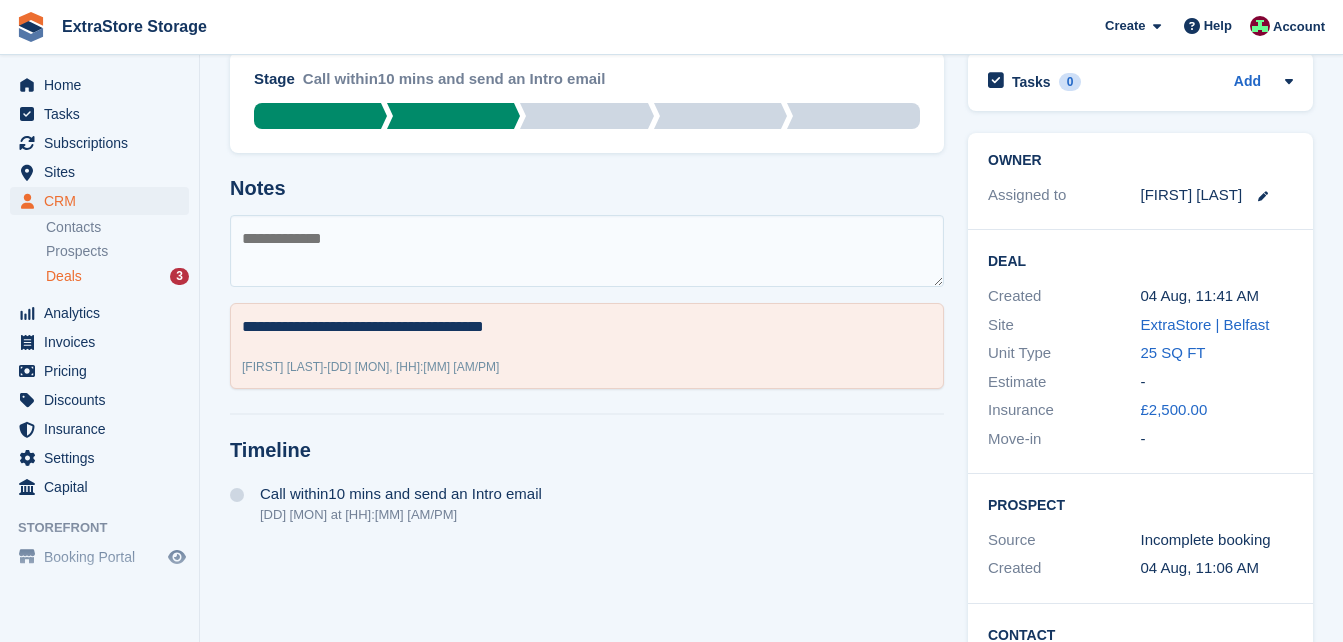 scroll, scrollTop: 0, scrollLeft: 0, axis: both 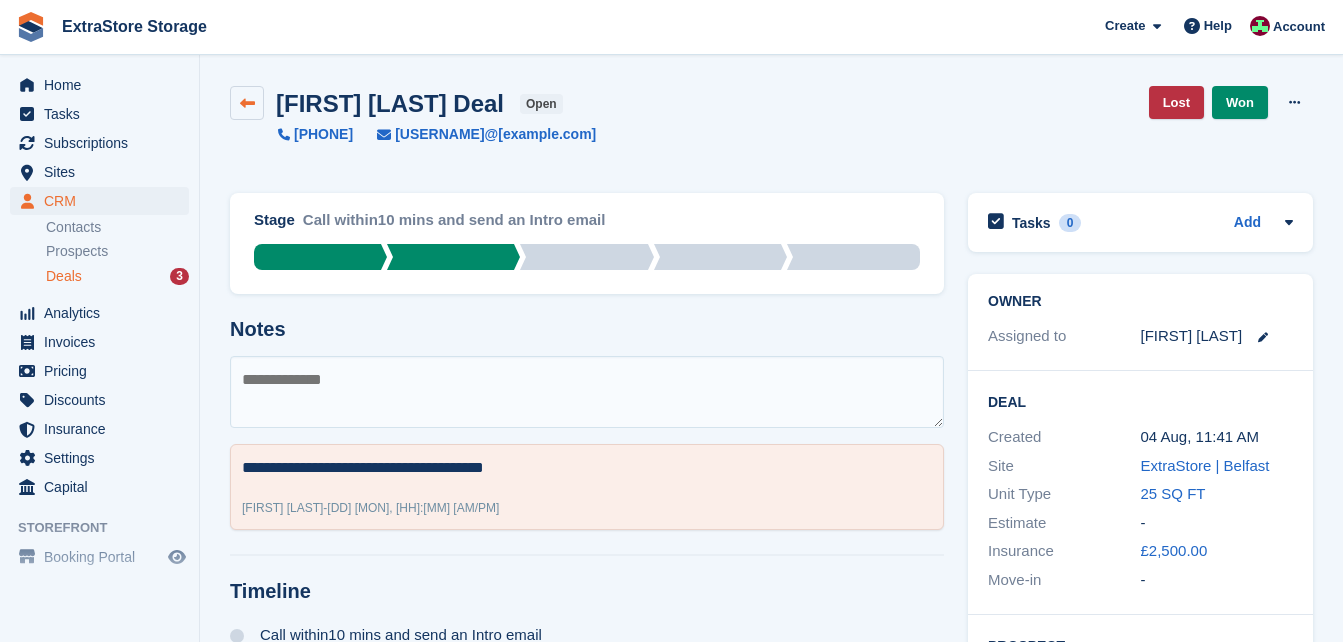 click at bounding box center [247, 103] 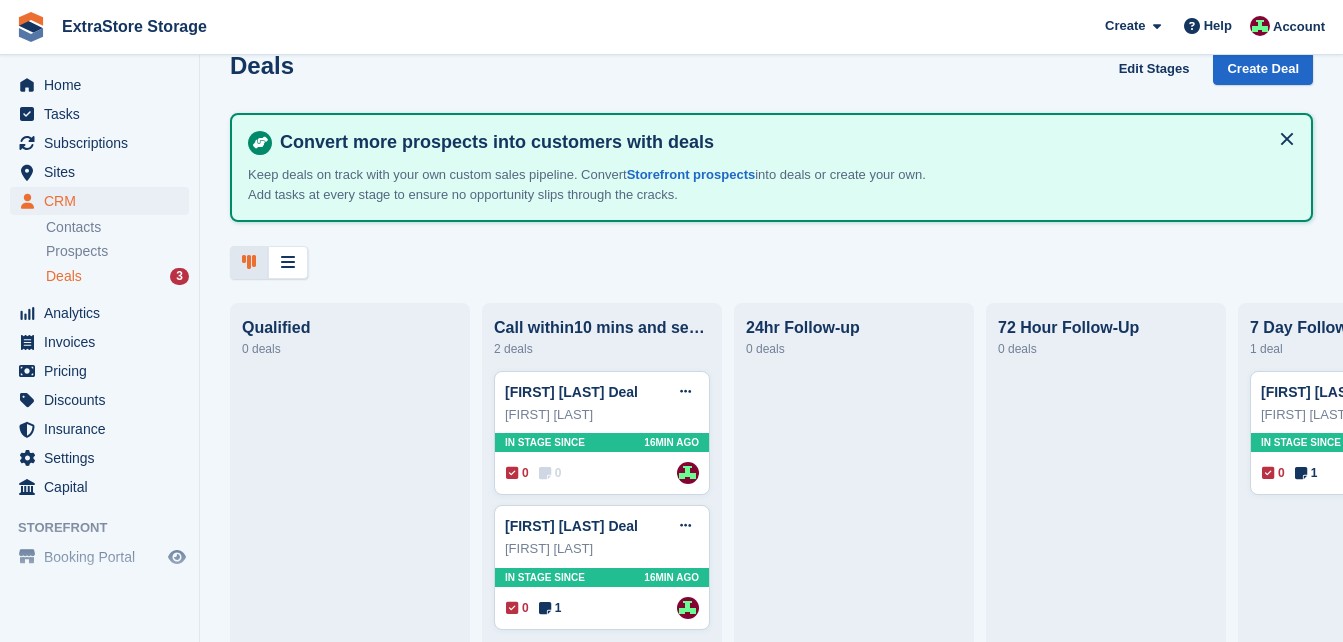 scroll, scrollTop: 0, scrollLeft: 0, axis: both 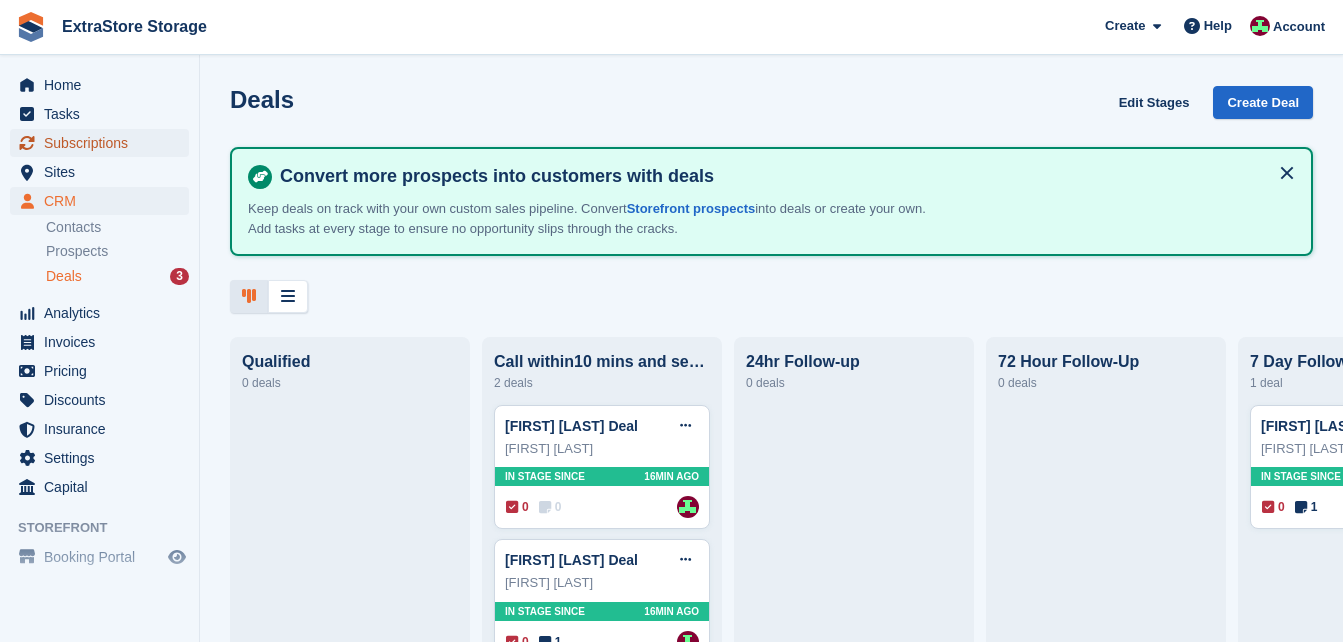 click on "Subscriptions" at bounding box center [104, 143] 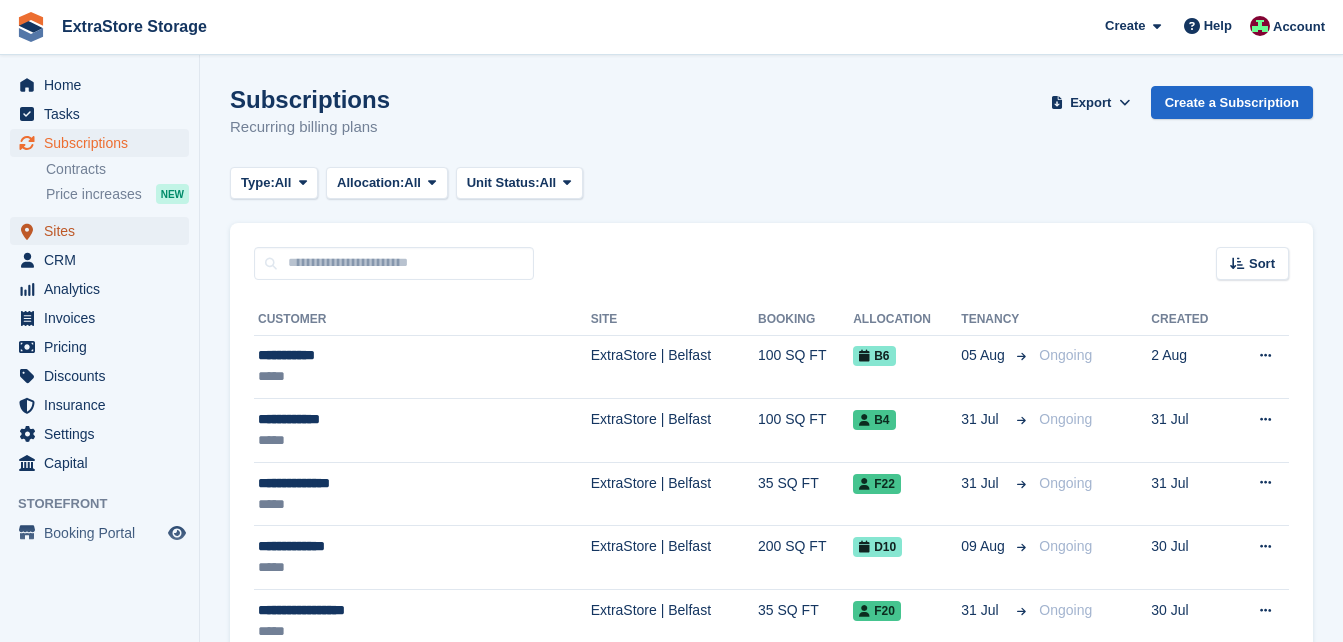 click on "Sites" at bounding box center [104, 231] 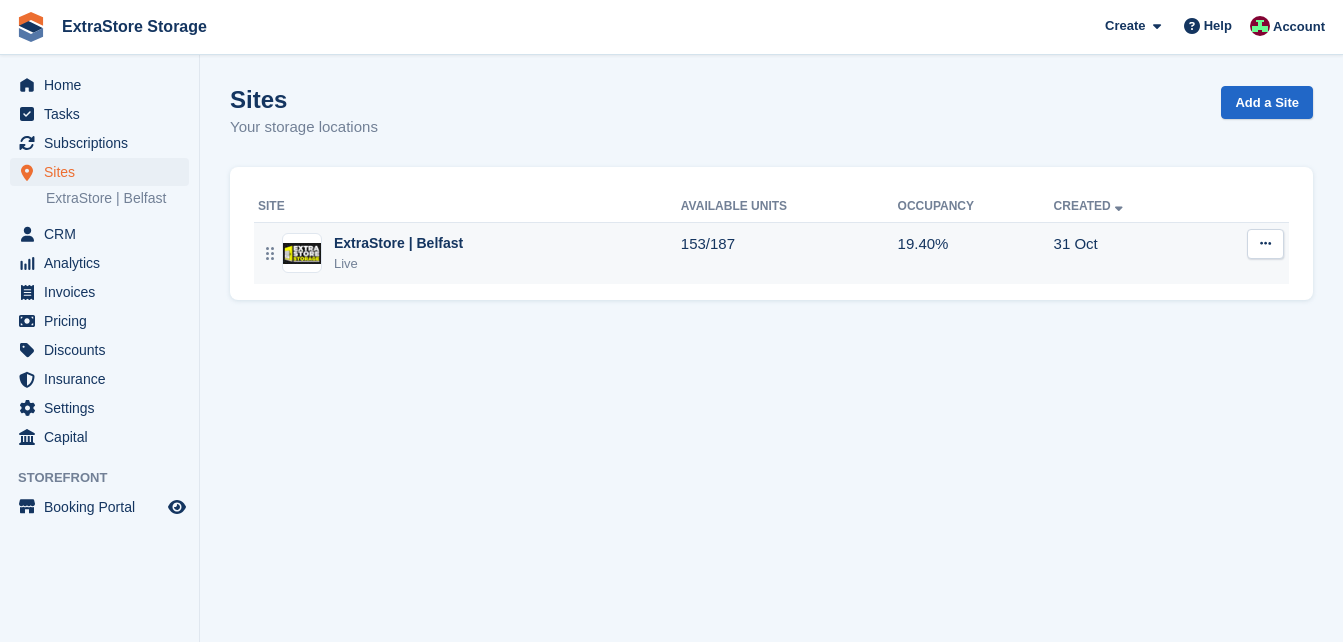 click on "ExtraStore | Belfast
Live" at bounding box center (469, 253) 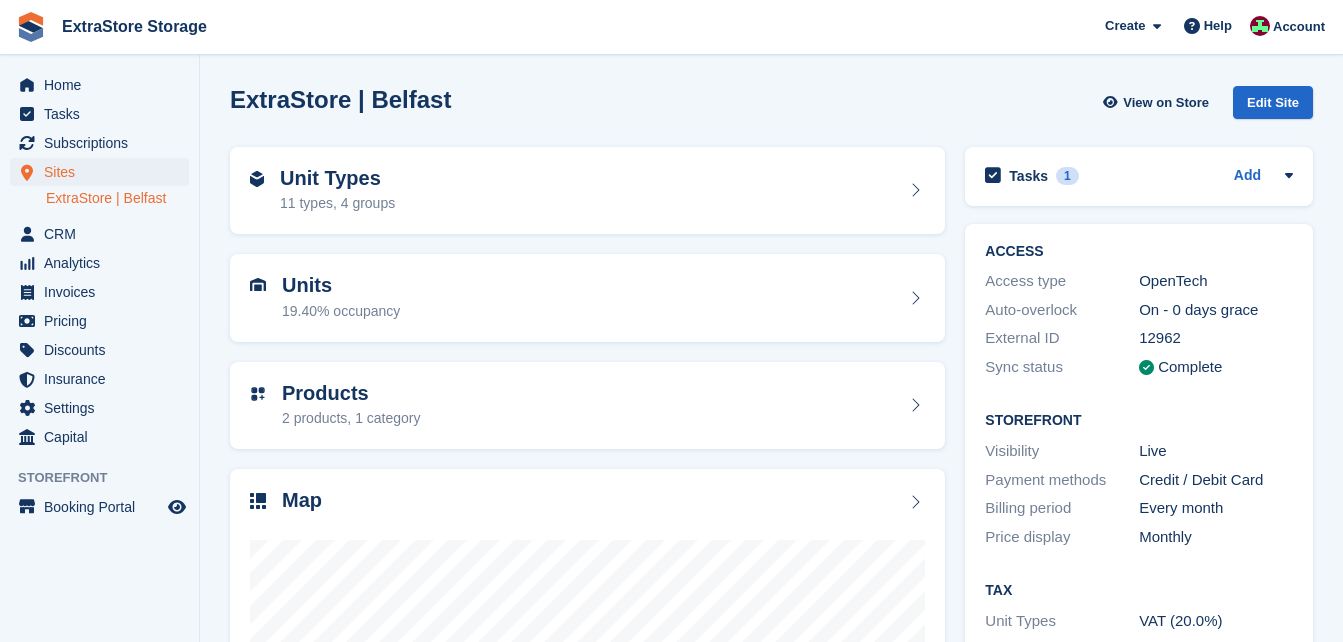 scroll, scrollTop: 0, scrollLeft: 0, axis: both 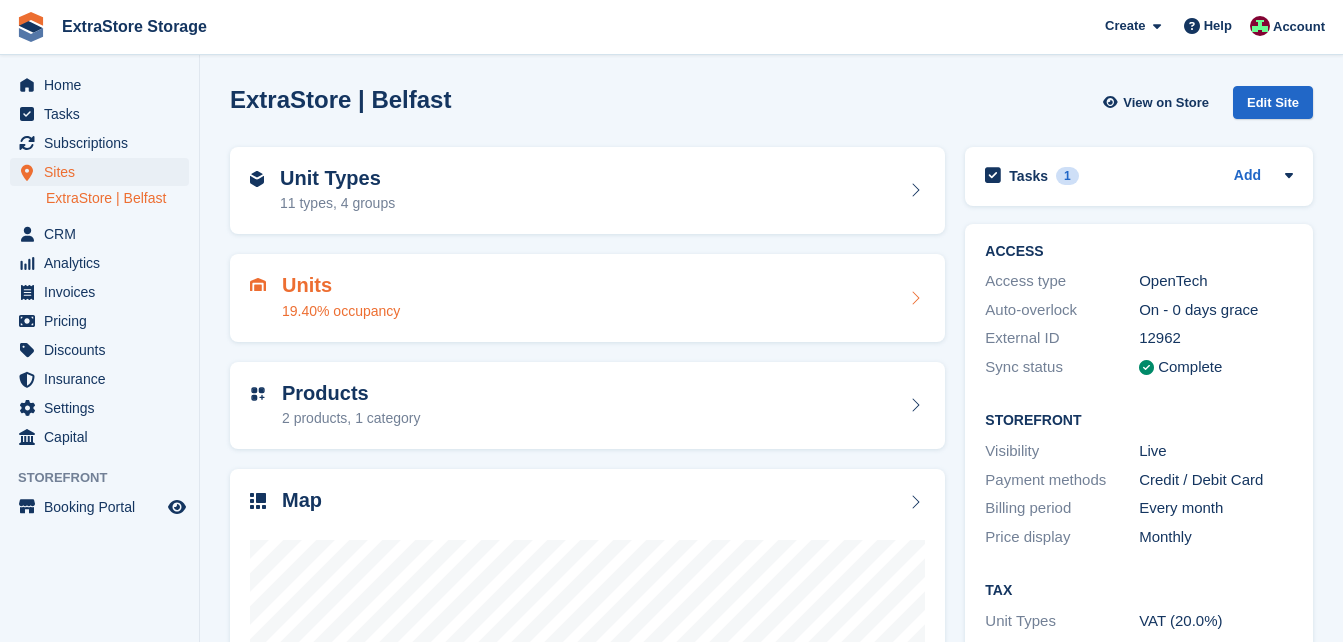 click on "Units" at bounding box center (341, 285) 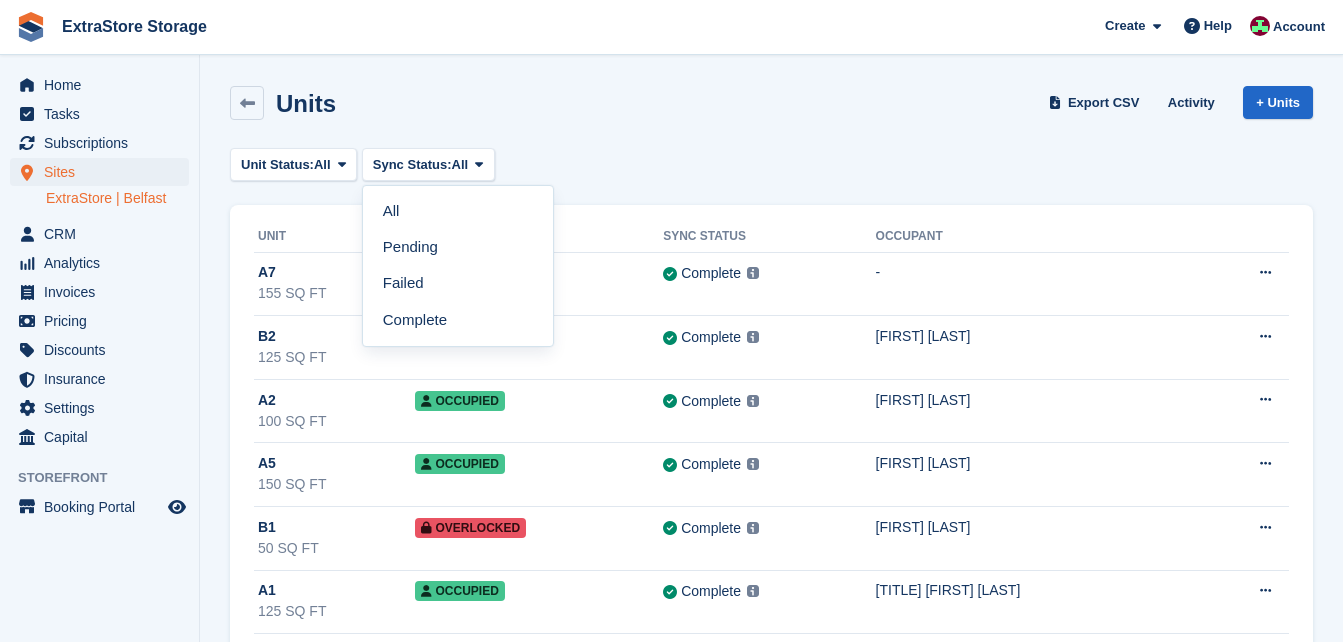 scroll, scrollTop: 0, scrollLeft: 0, axis: both 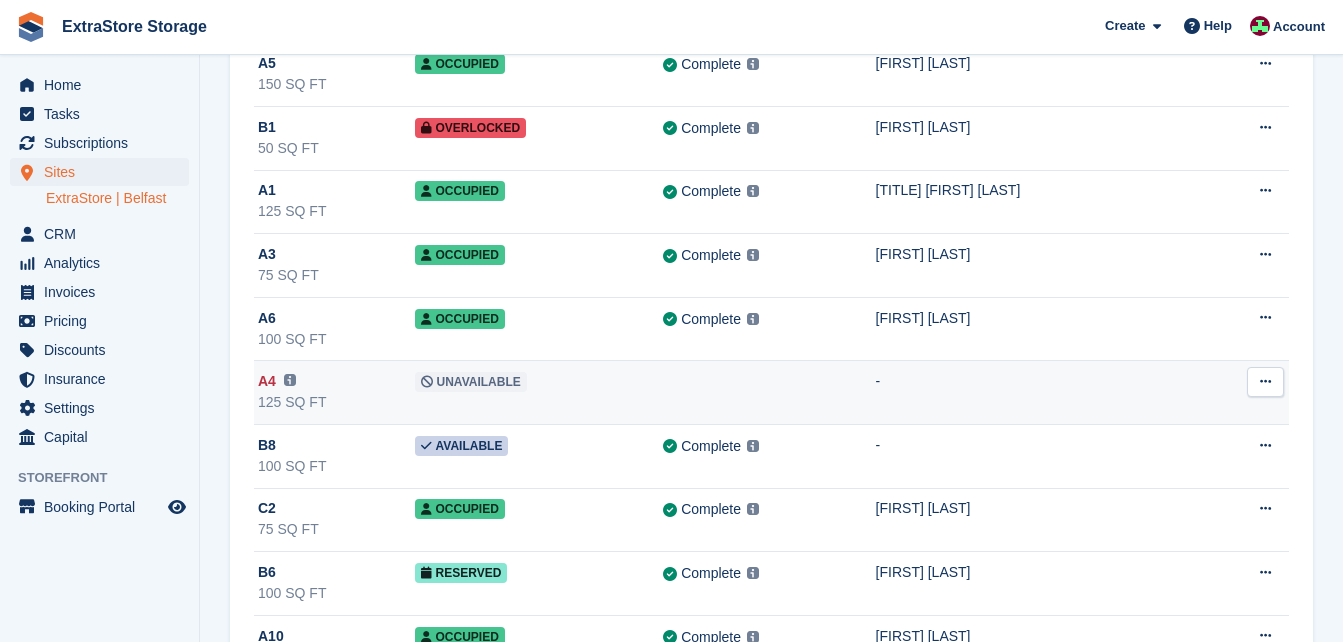 click on "A4" at bounding box center (267, 381) 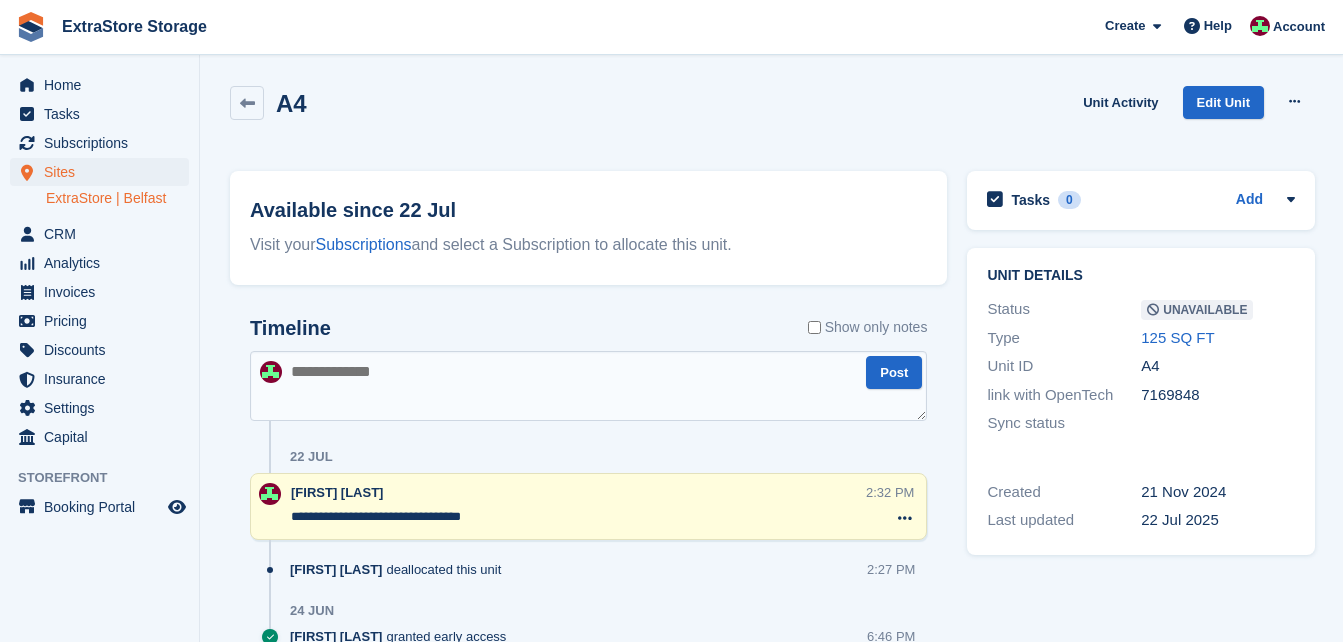 scroll, scrollTop: 0, scrollLeft: 0, axis: both 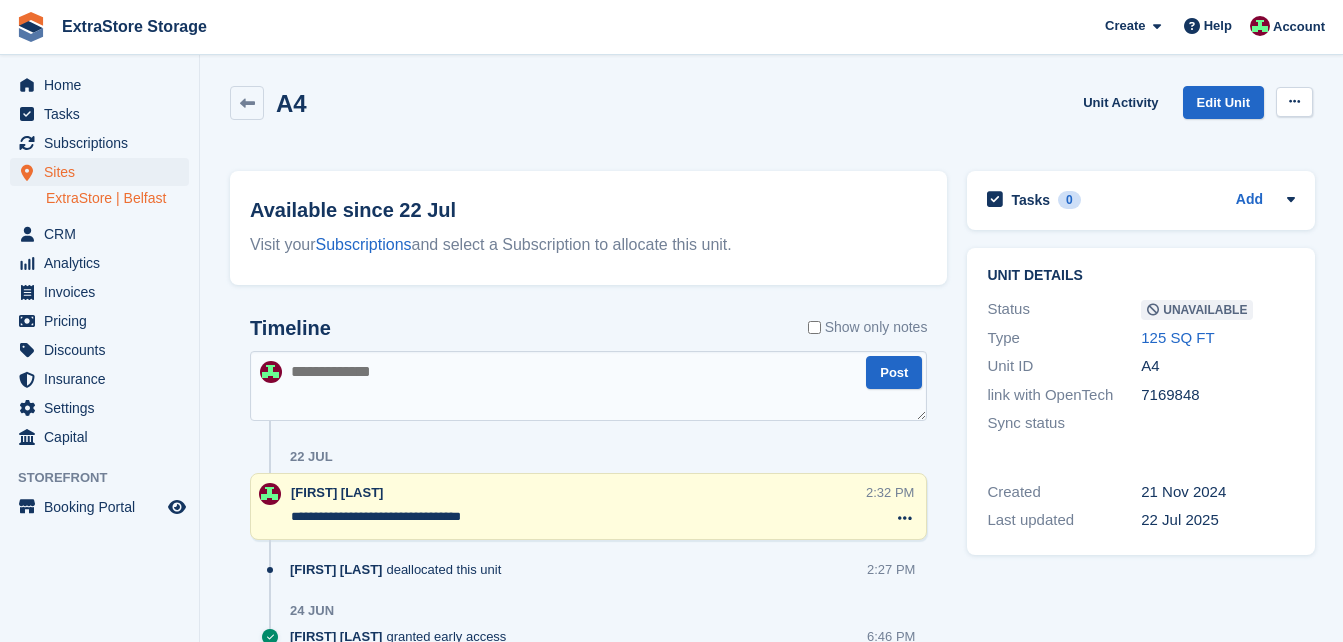 click at bounding box center [1294, 101] 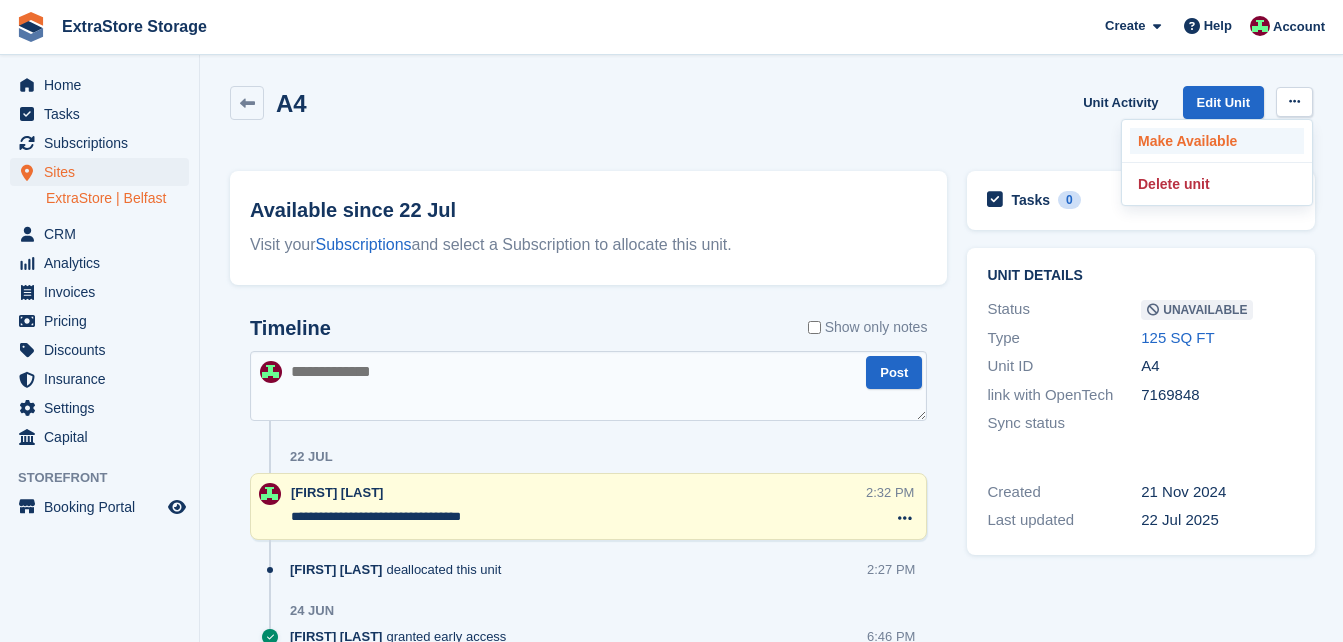 click on "Make Available" at bounding box center [1217, 141] 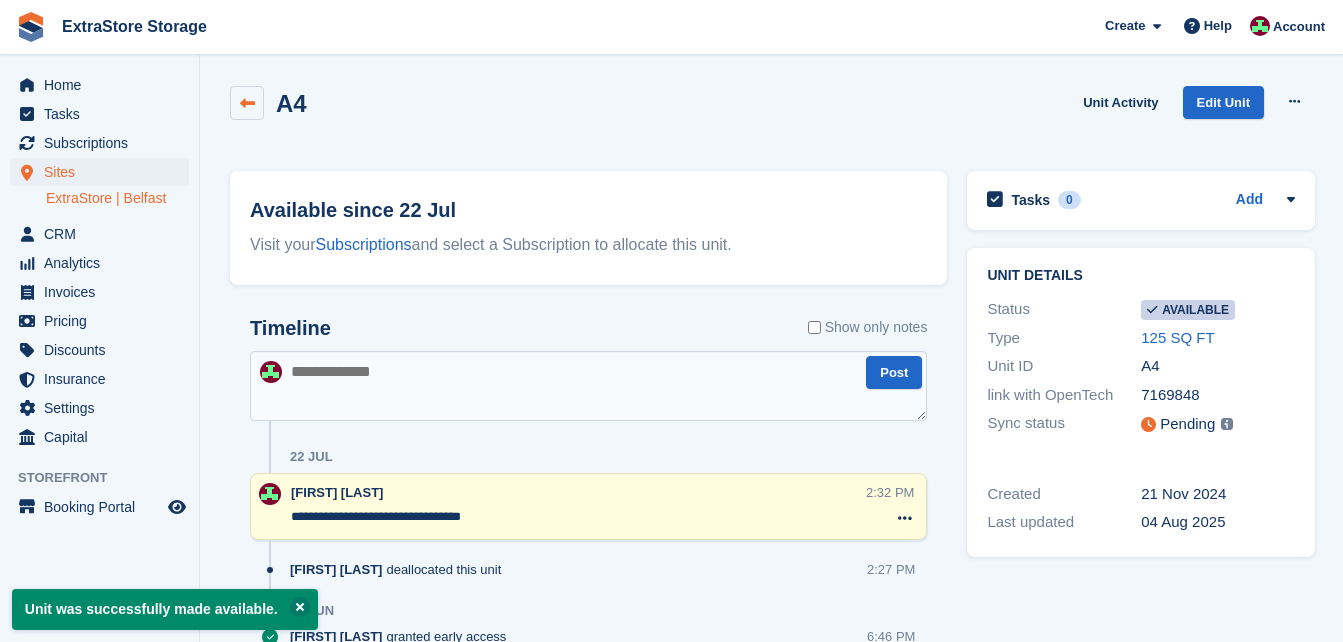 click at bounding box center (247, 103) 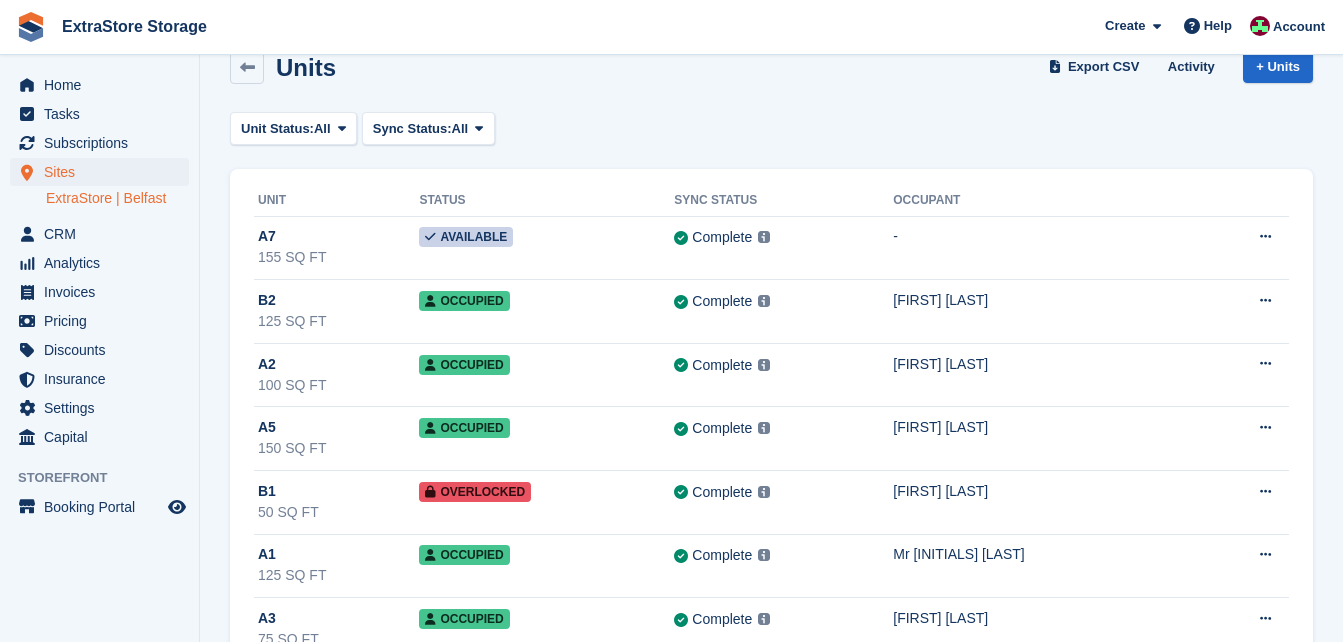 scroll, scrollTop: 0, scrollLeft: 0, axis: both 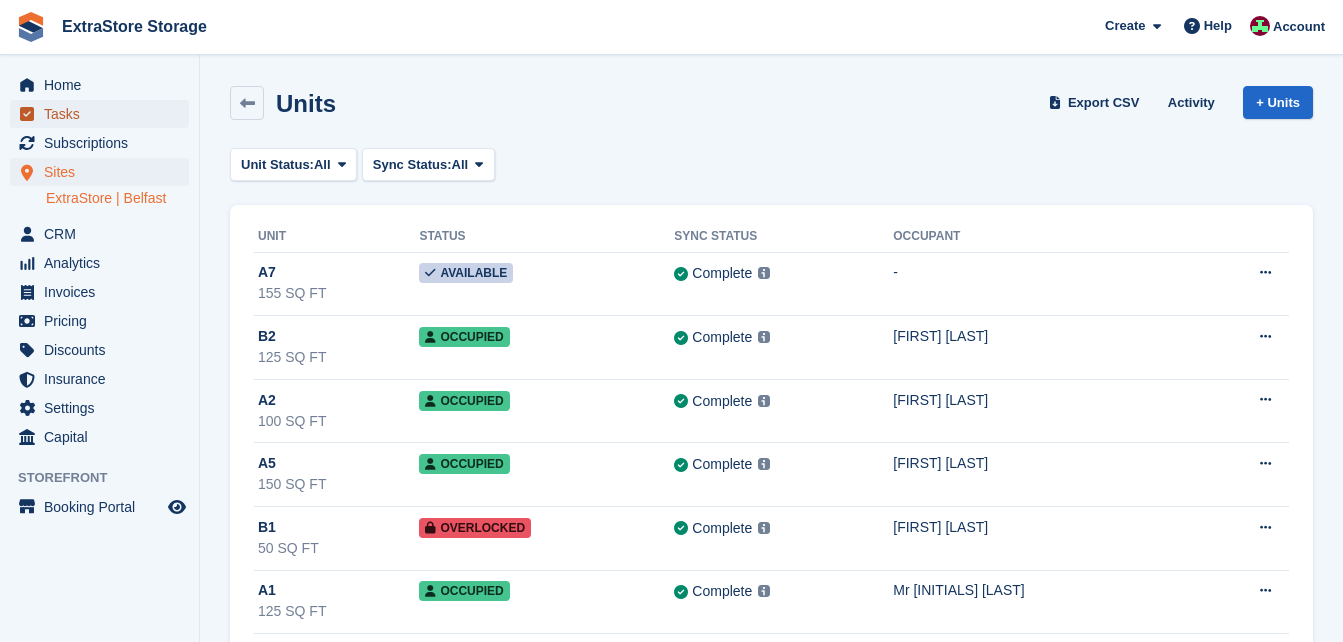 click on "Tasks" at bounding box center (104, 114) 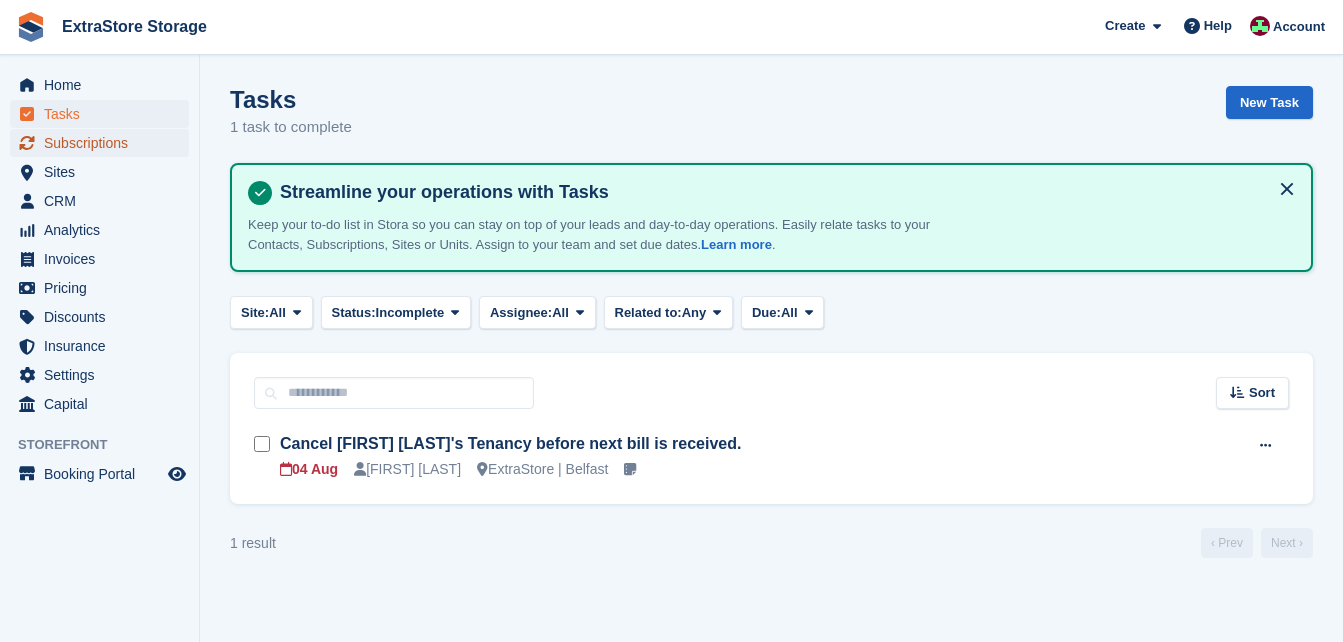 click on "Subscriptions" at bounding box center (104, 143) 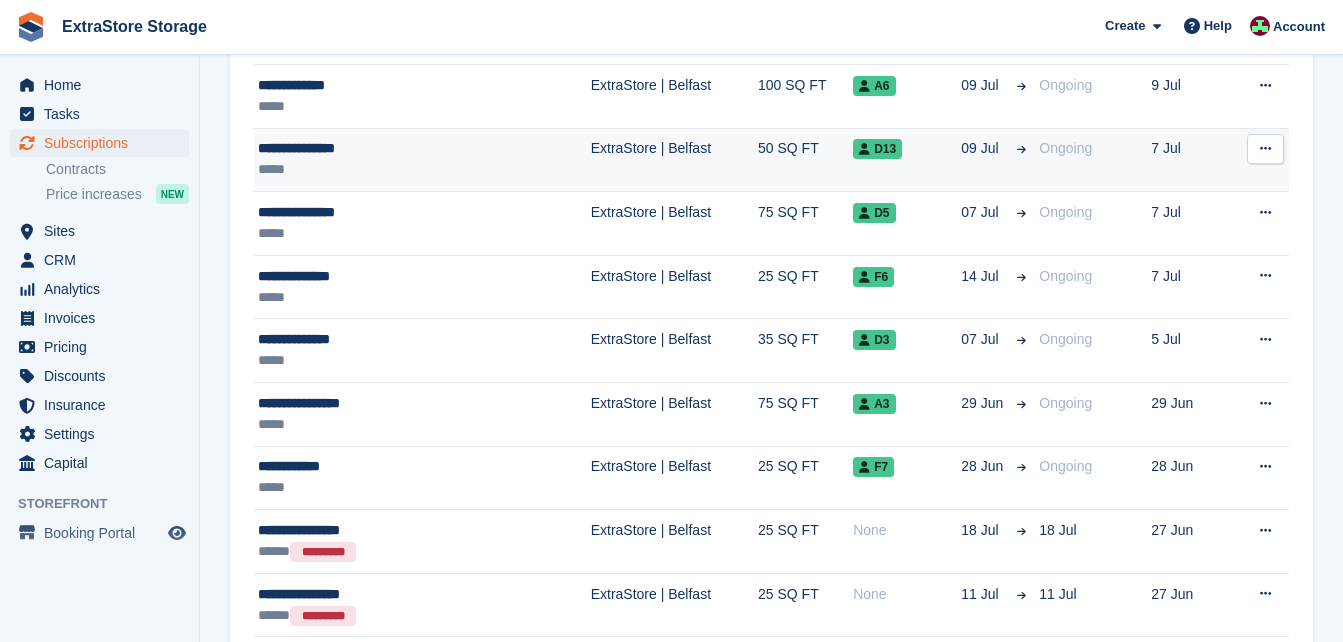 scroll, scrollTop: 1200, scrollLeft: 0, axis: vertical 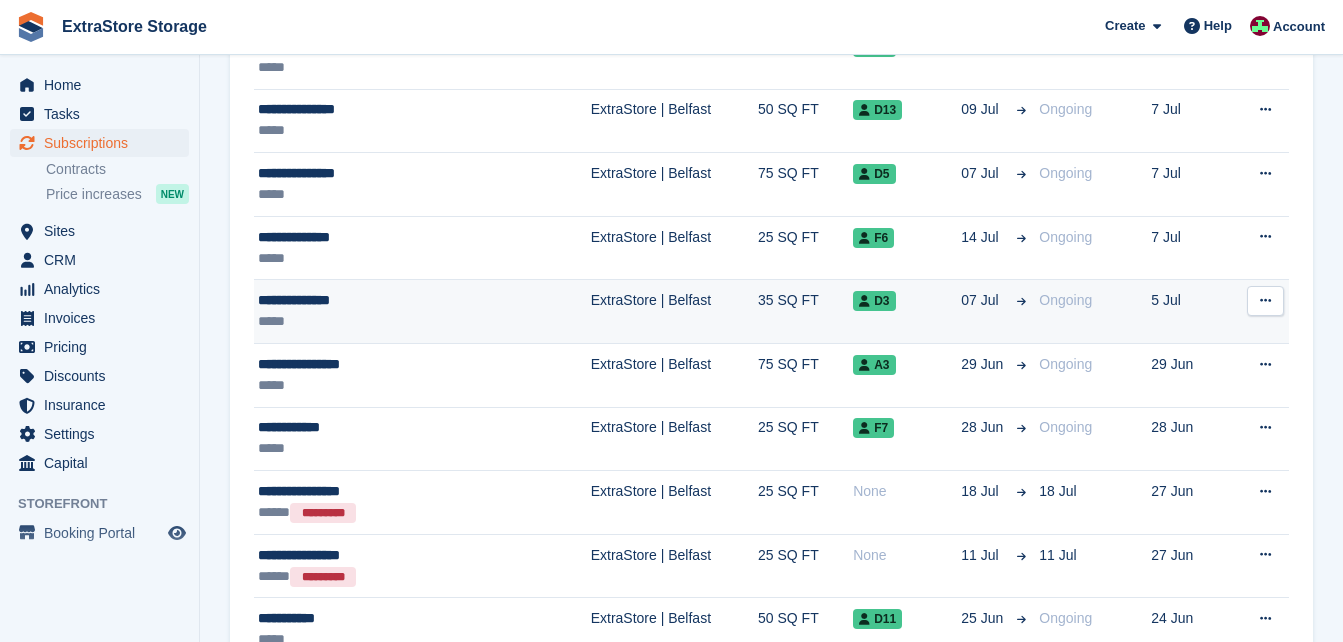 click on "*****" at bounding box center [377, 321] 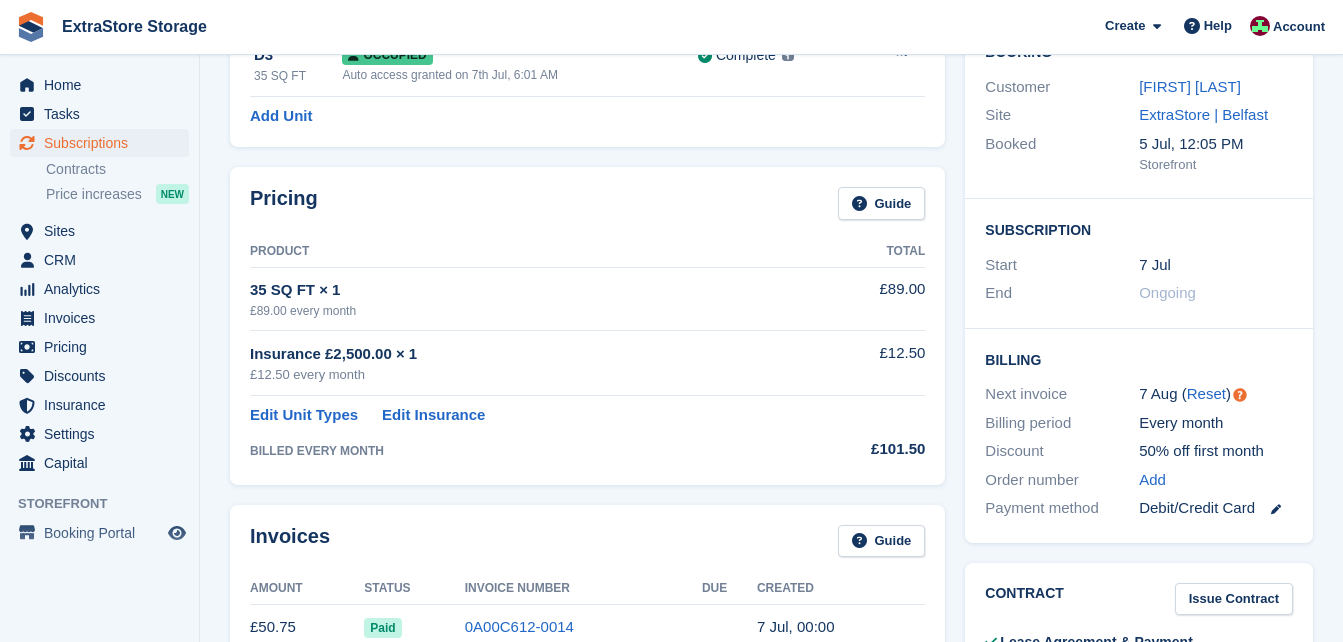 scroll, scrollTop: 0, scrollLeft: 0, axis: both 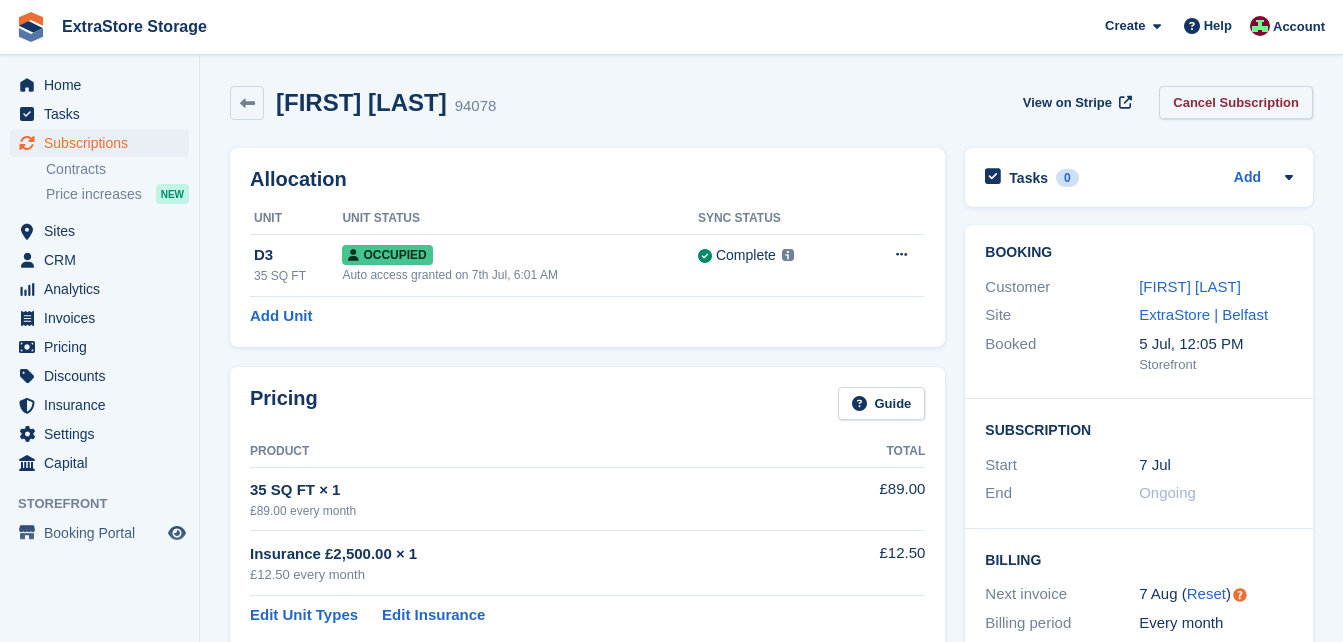 click on "Cancel Subscription" at bounding box center (1236, 102) 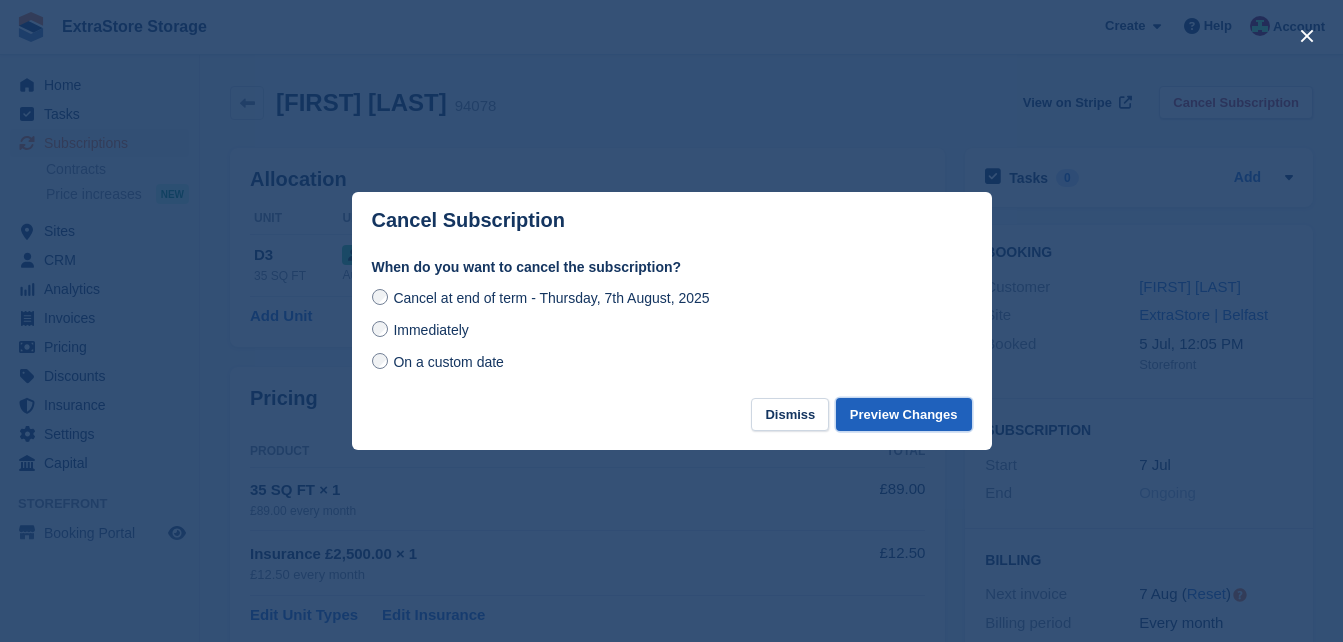 click on "Preview Changes" at bounding box center [904, 414] 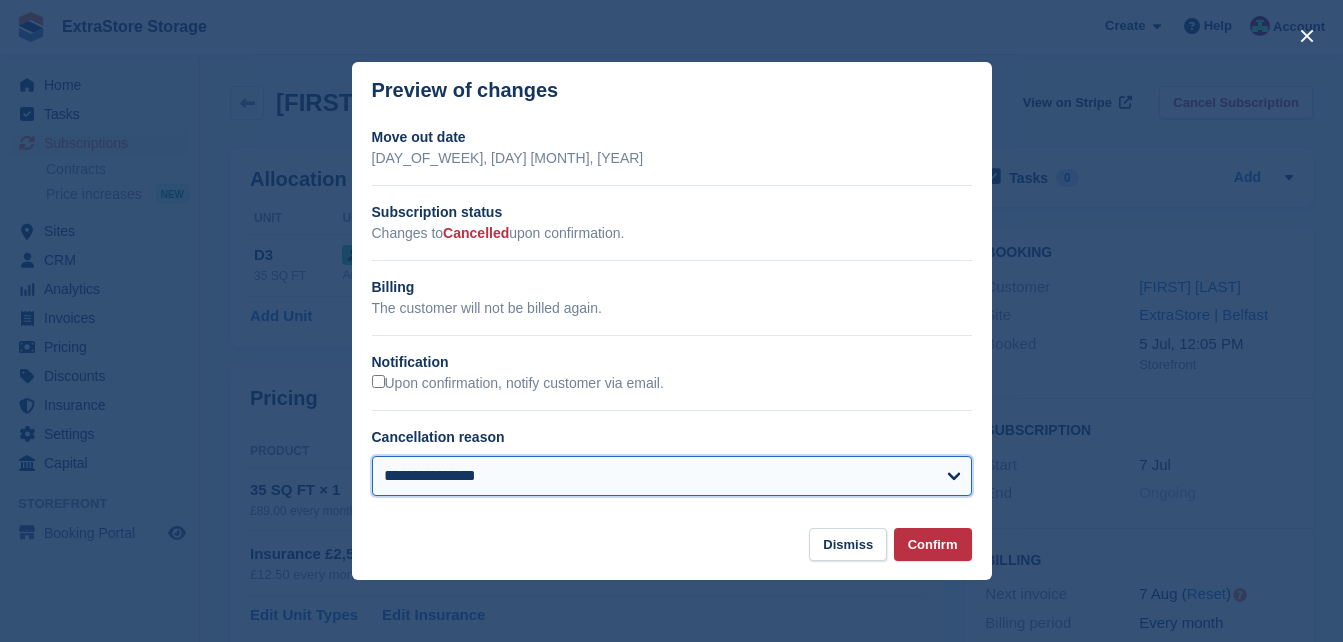 click on "**********" at bounding box center [672, 476] 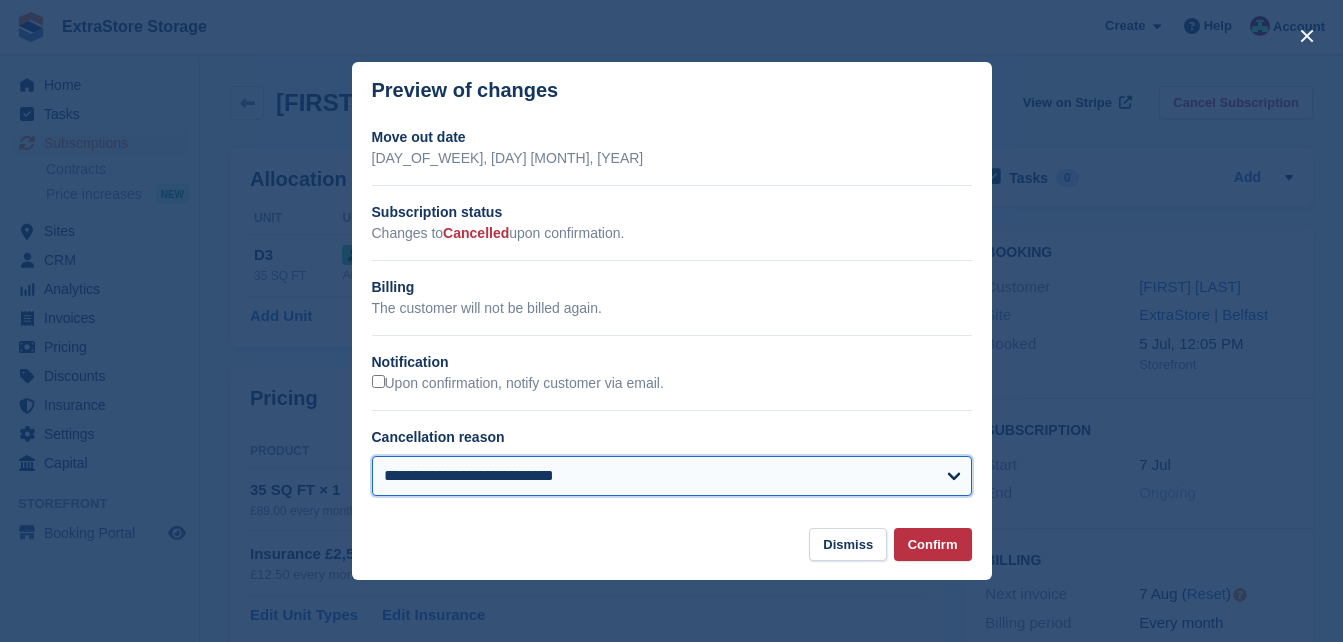 click on "**********" at bounding box center (672, 476) 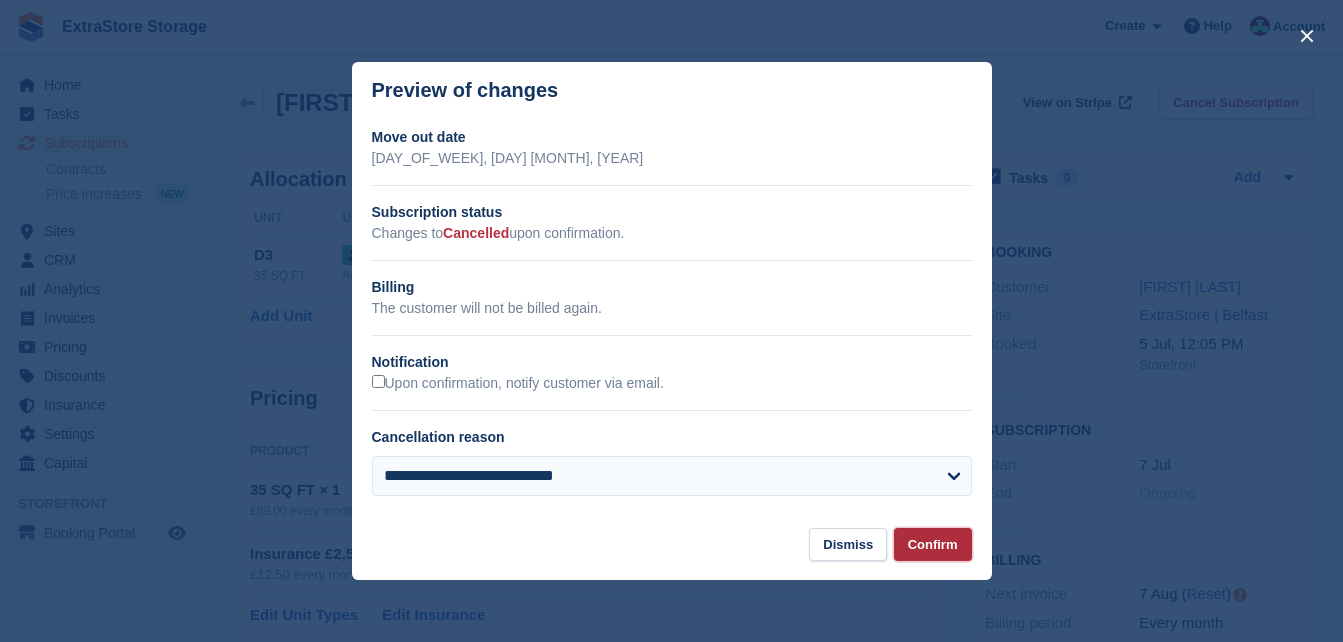 click on "Confirm" at bounding box center (933, 544) 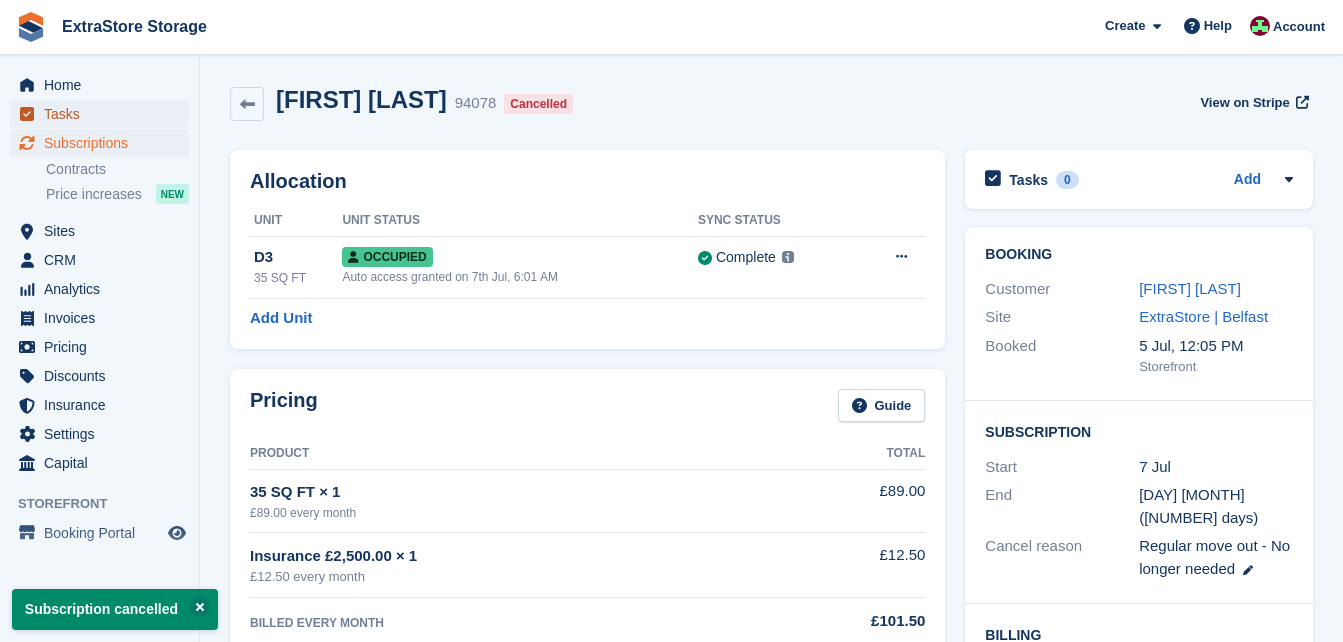 click on "Tasks" at bounding box center (104, 114) 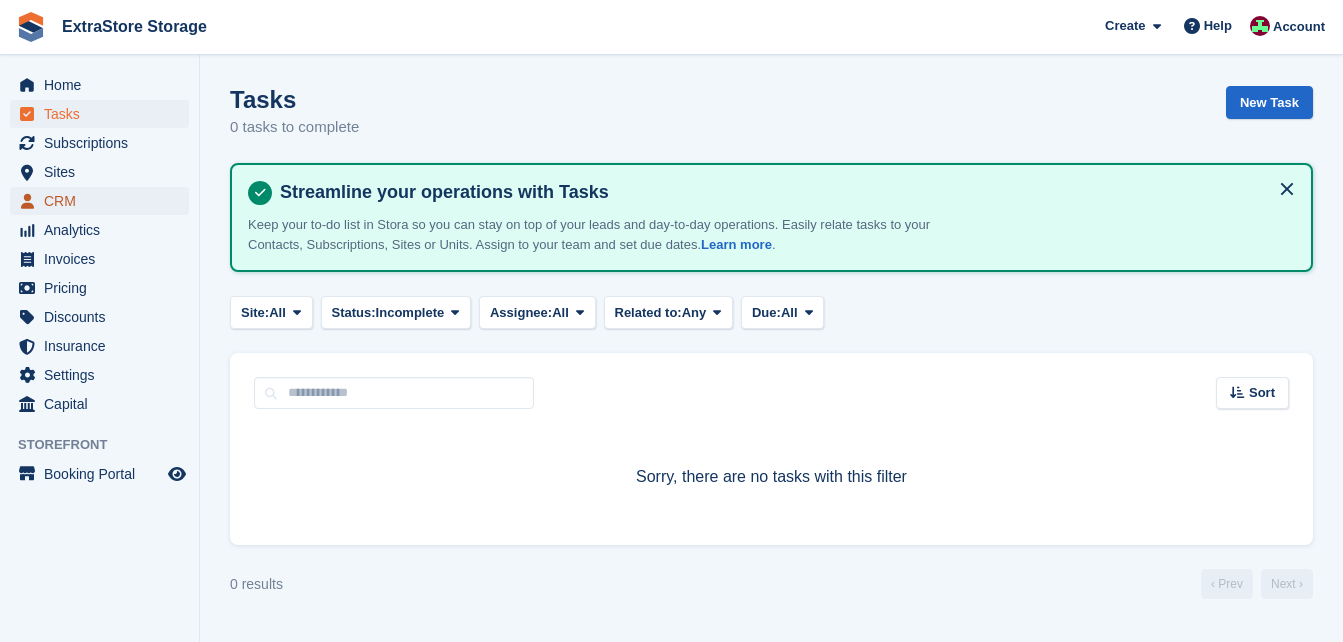 drag, startPoint x: 71, startPoint y: 204, endPoint x: 73, endPoint y: 187, distance: 17.117243 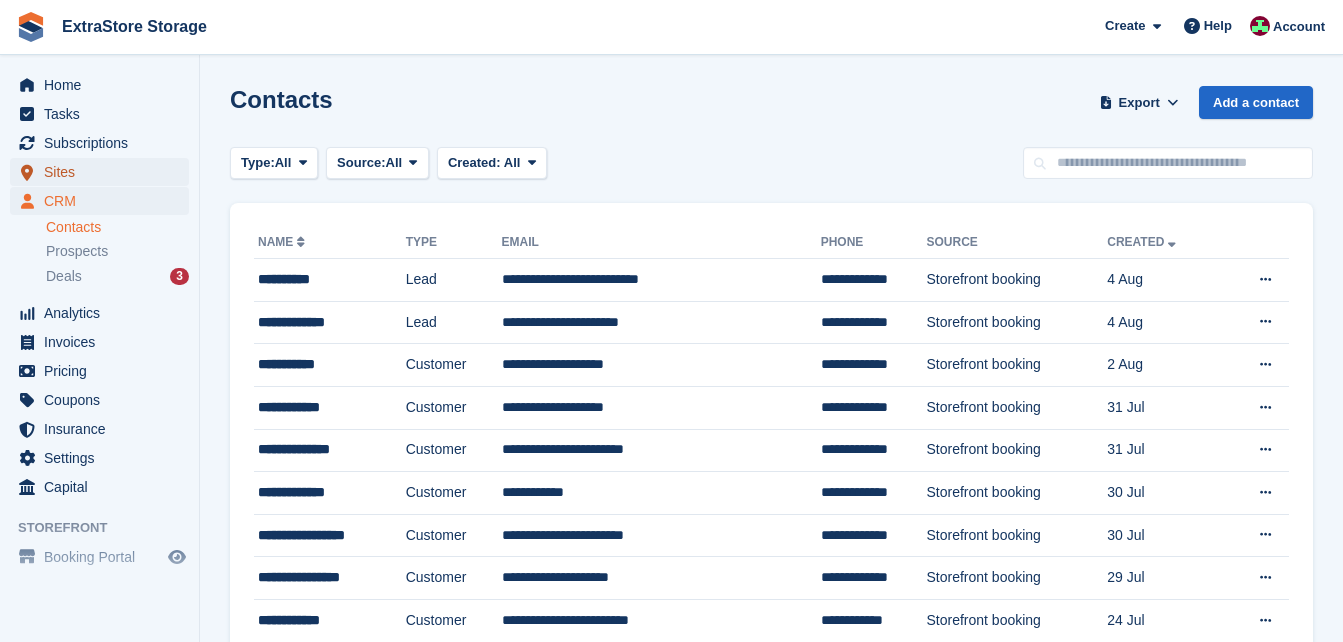 click on "Sites" at bounding box center (104, 172) 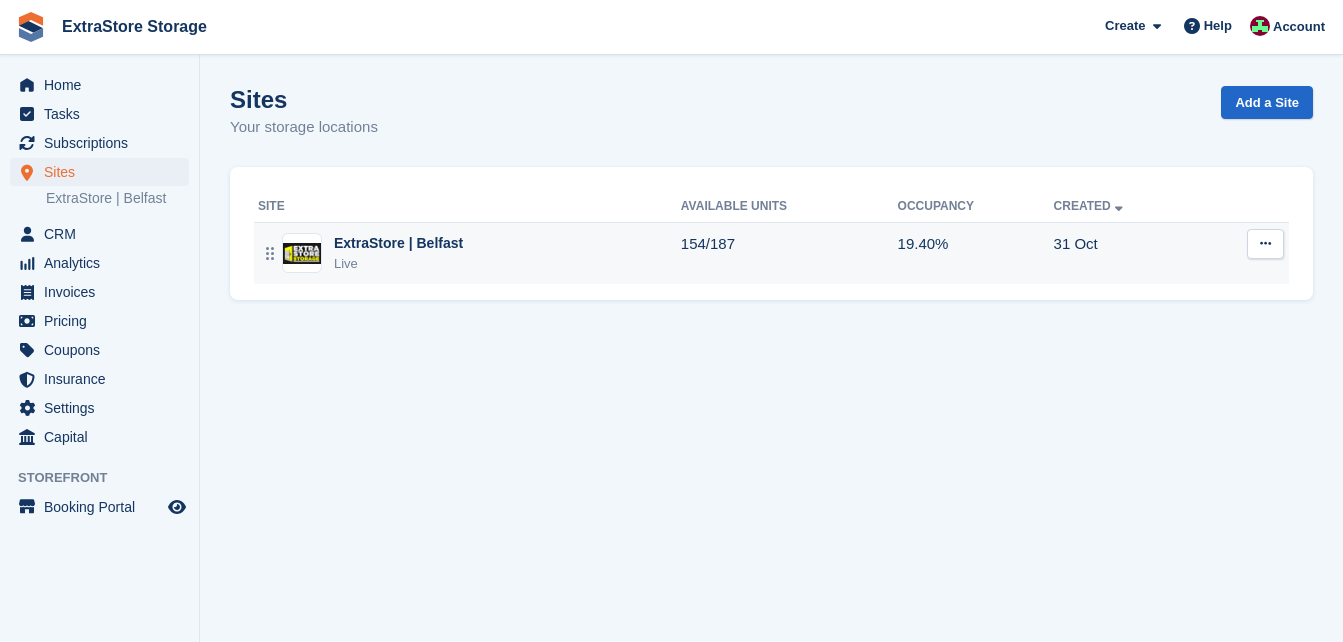 click on "ExtraStore | Belfast" at bounding box center [398, 243] 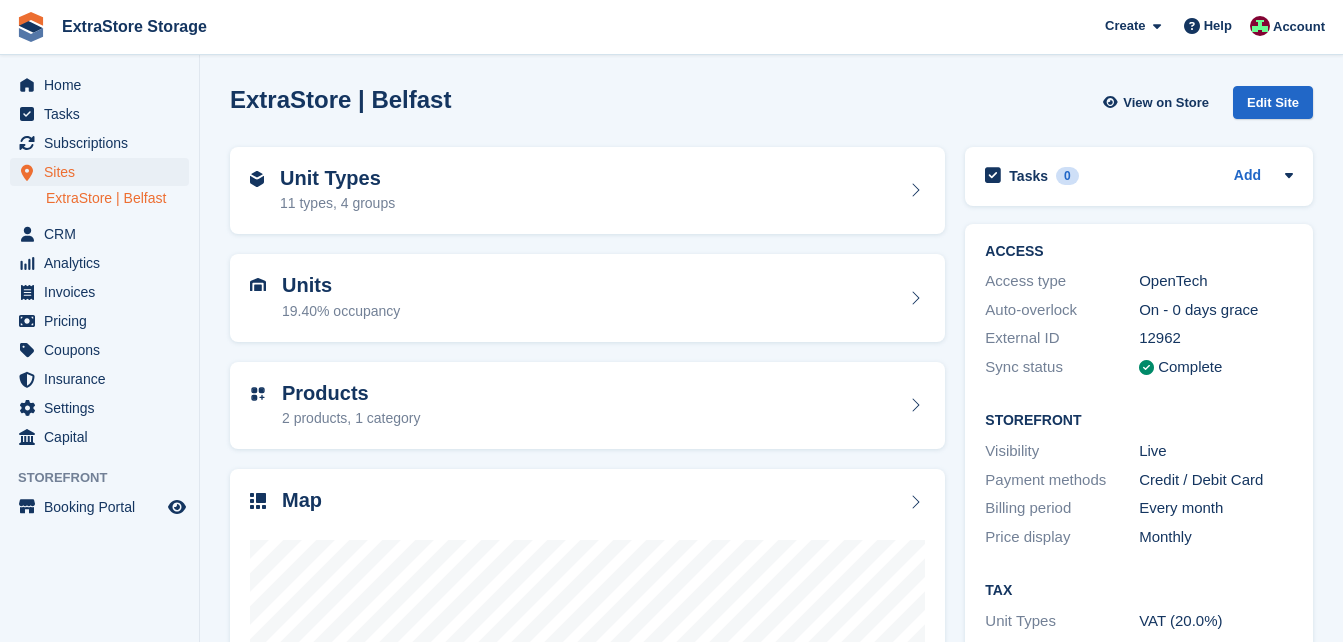 scroll, scrollTop: 0, scrollLeft: 0, axis: both 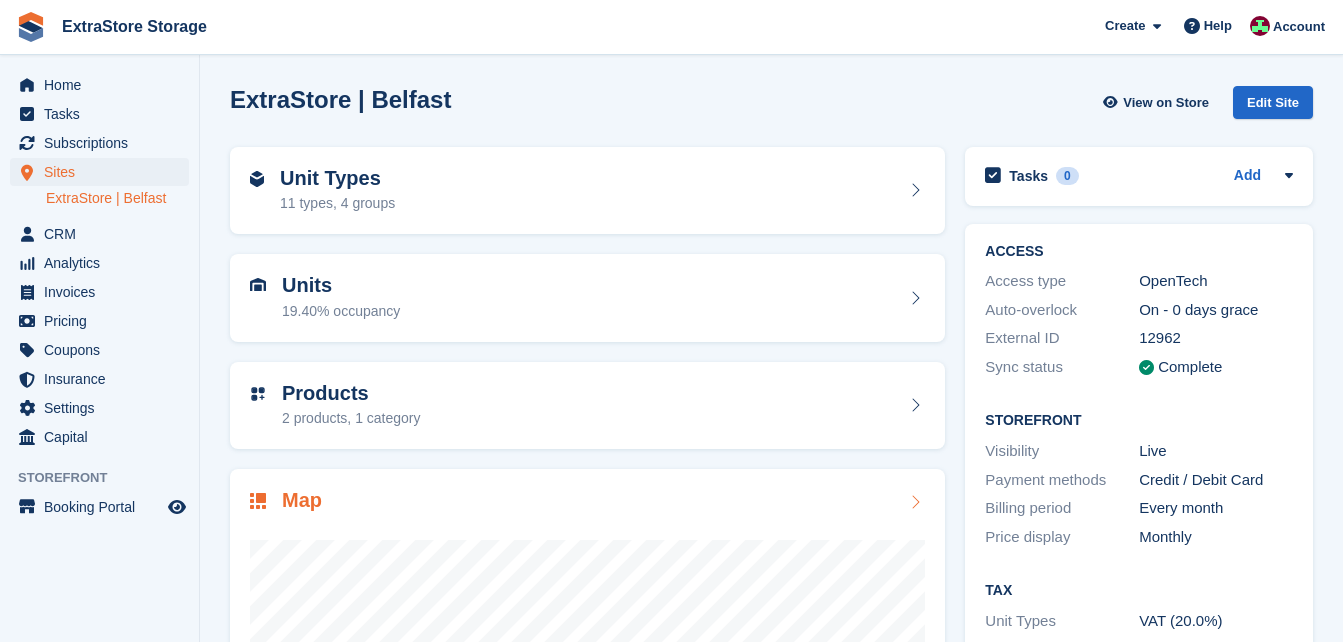 click on "Map" at bounding box center (587, 502) 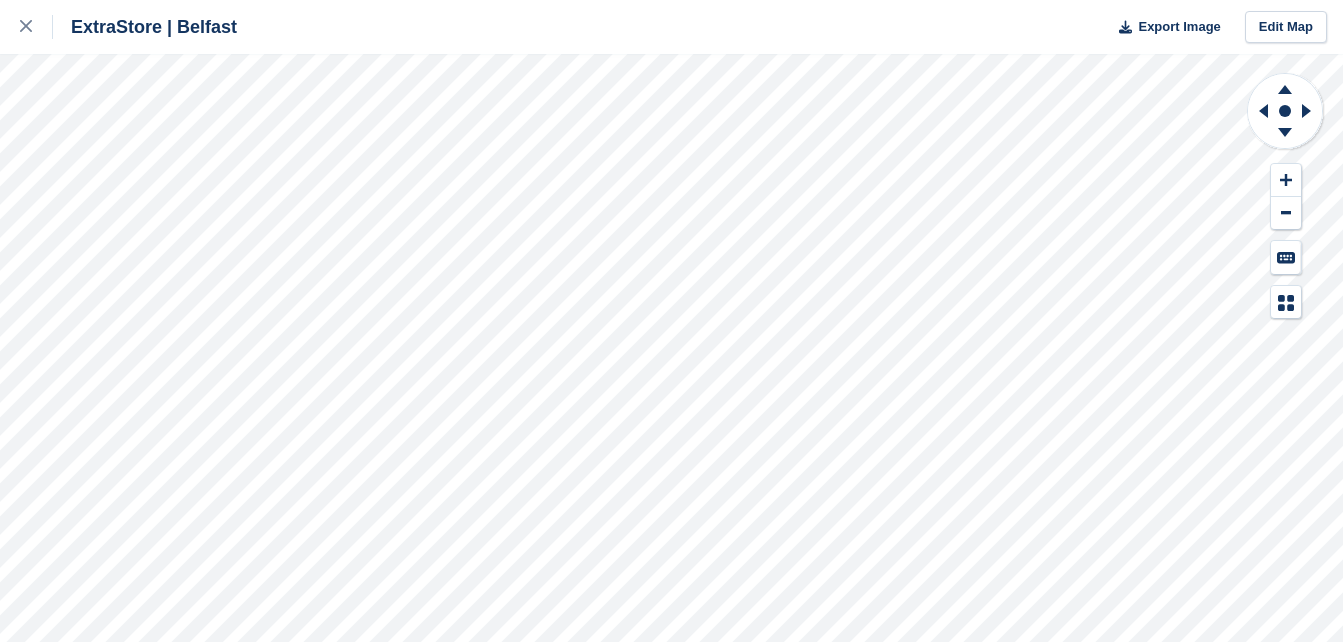scroll, scrollTop: 0, scrollLeft: 0, axis: both 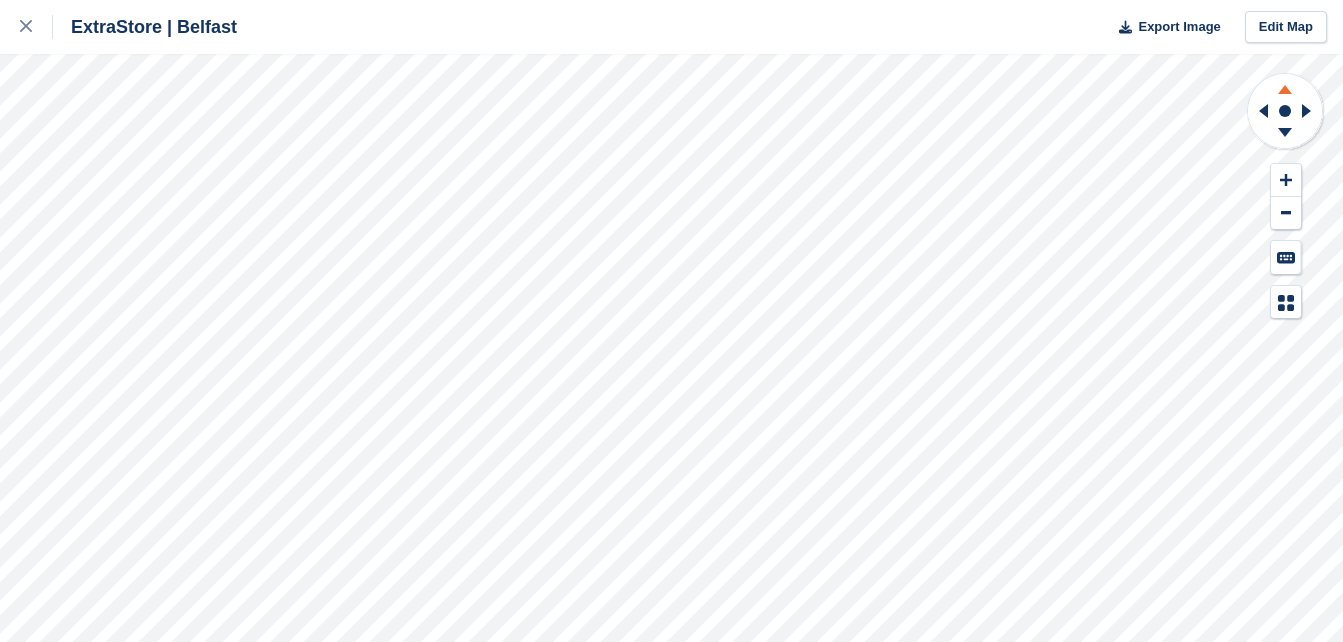 click 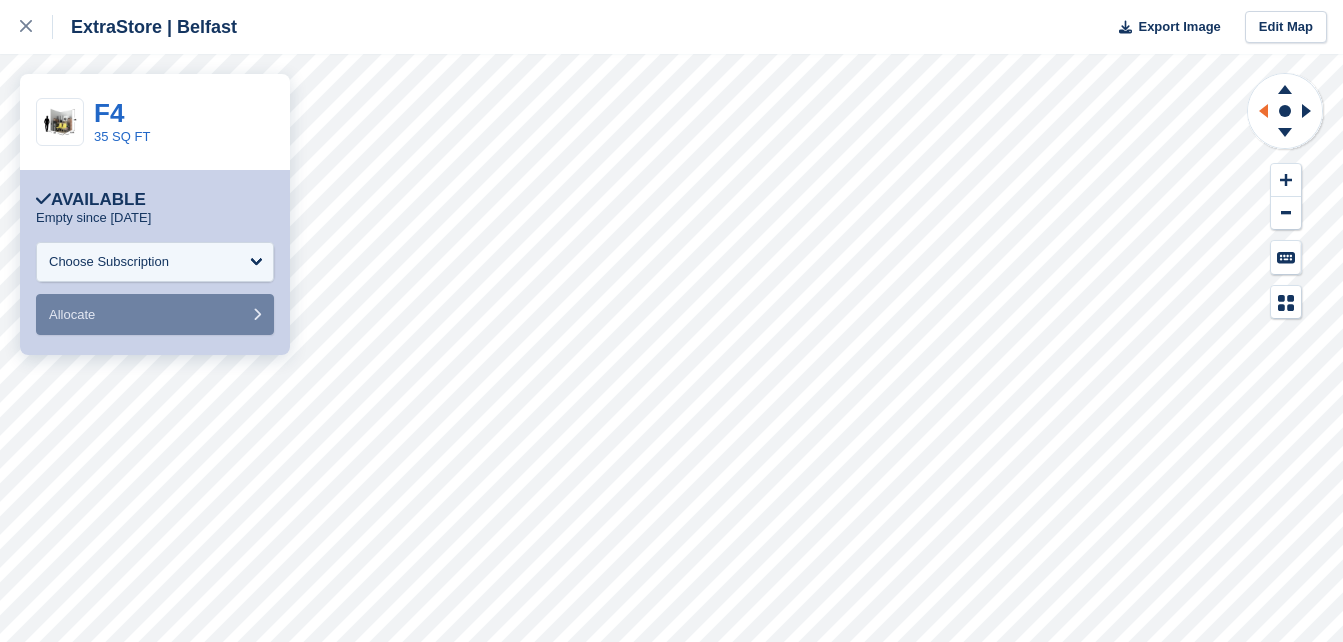 click 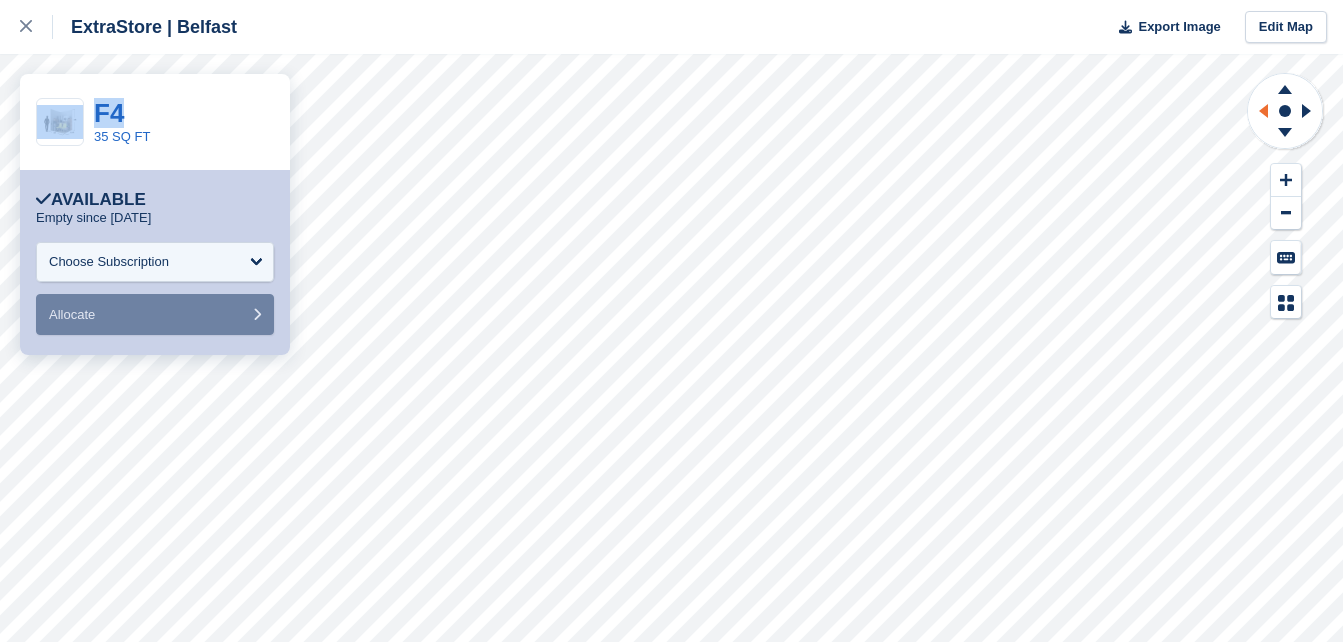 click 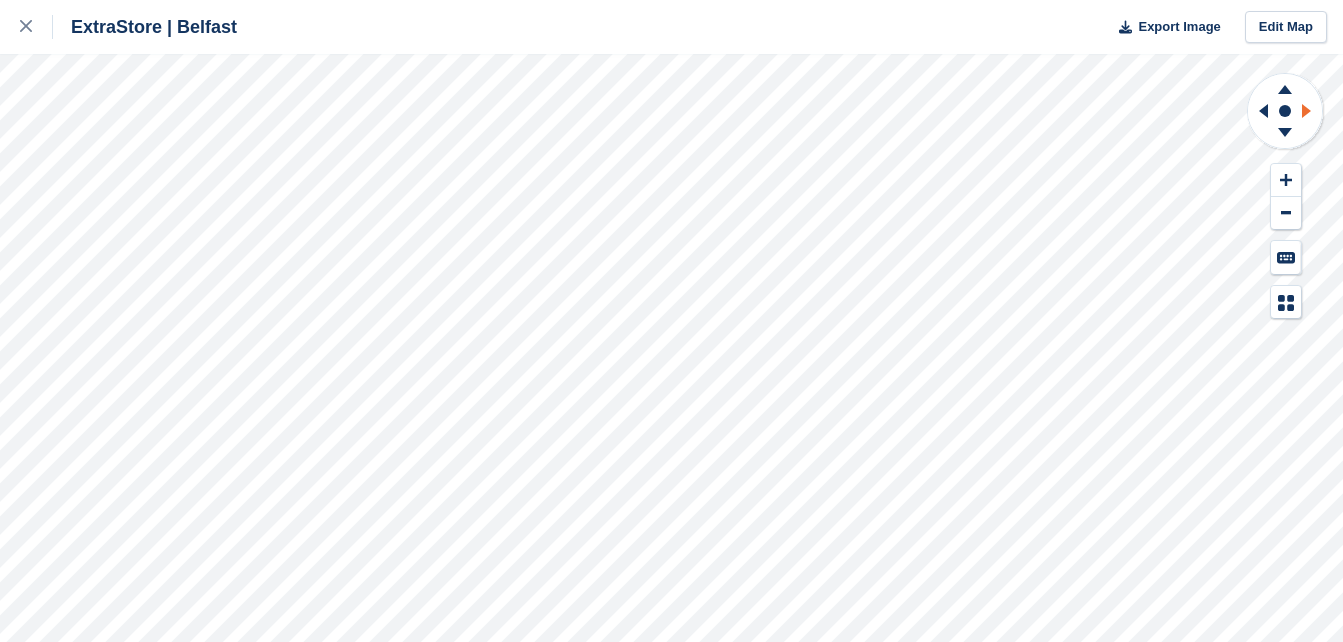 click 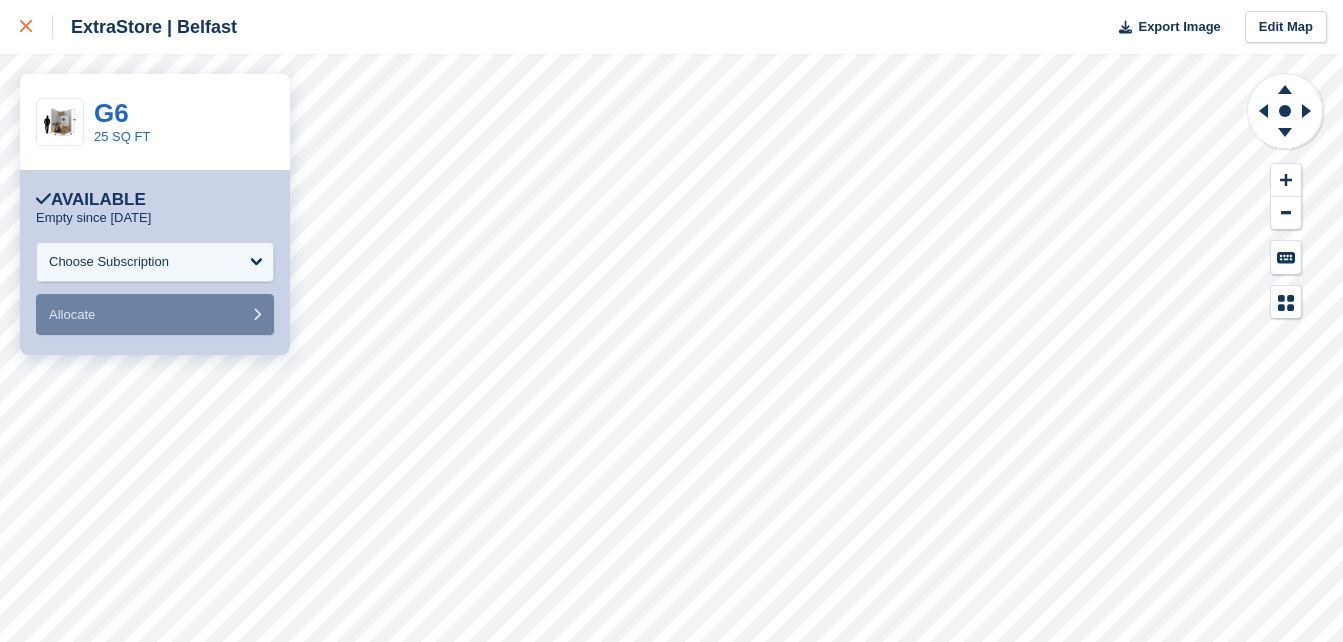 click 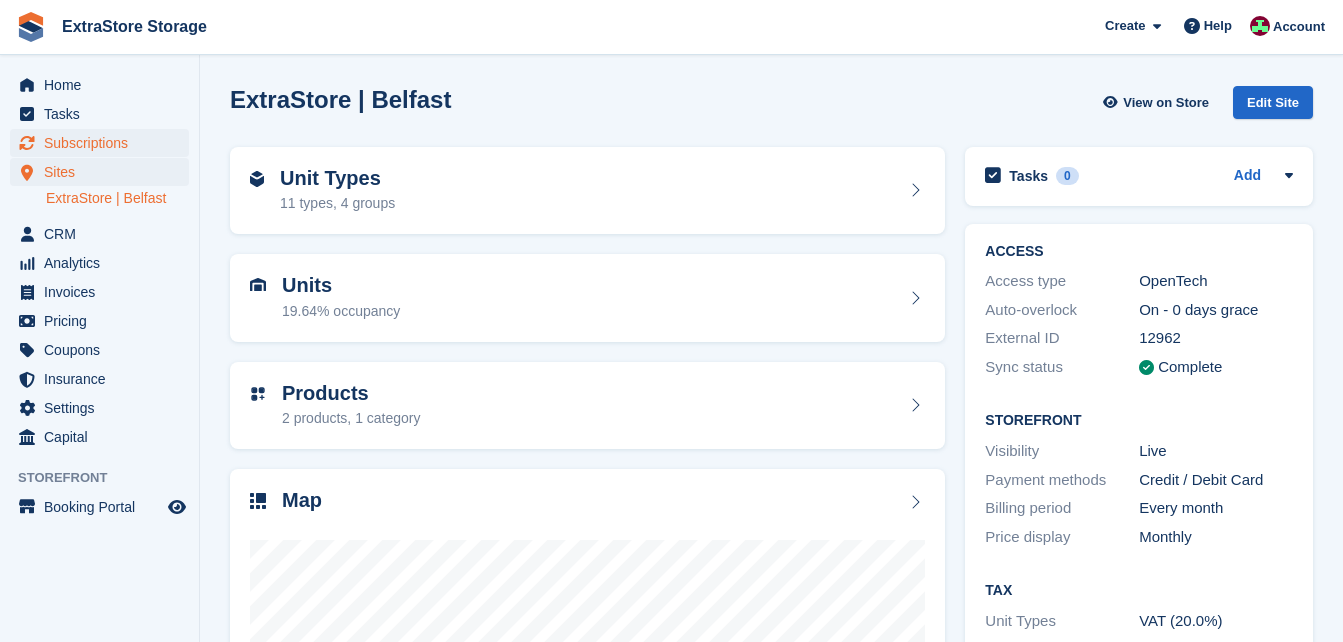 scroll, scrollTop: 0, scrollLeft: 0, axis: both 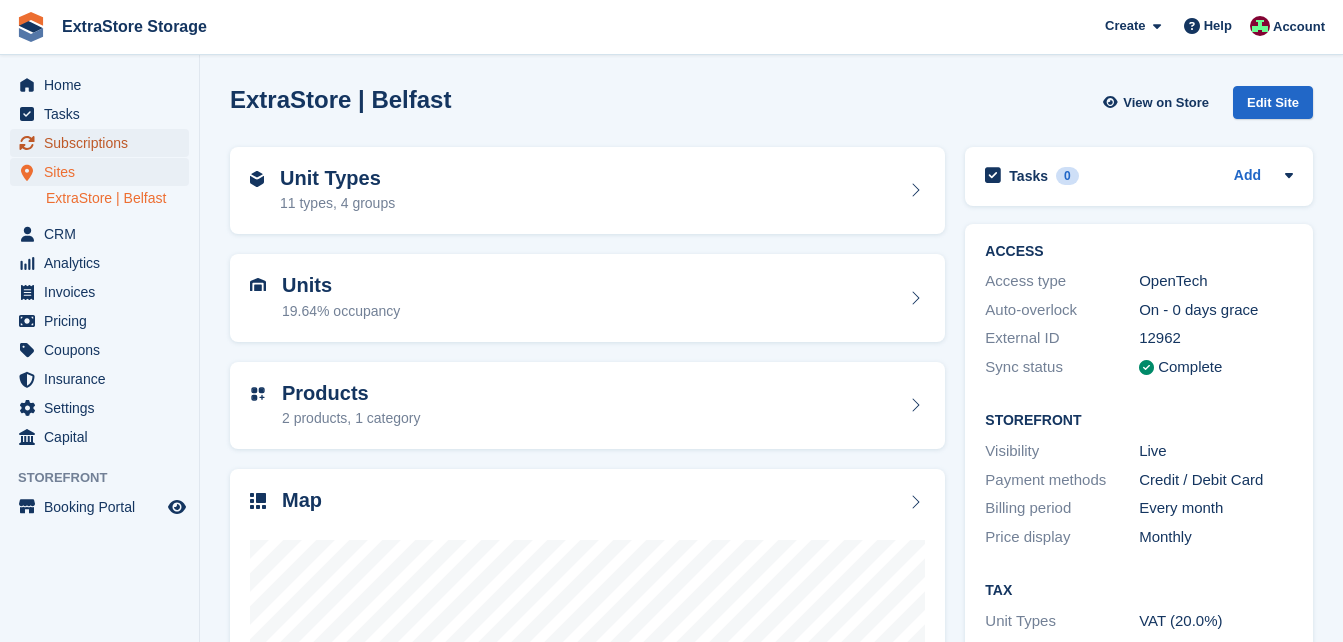 click on "Subscriptions" at bounding box center [104, 143] 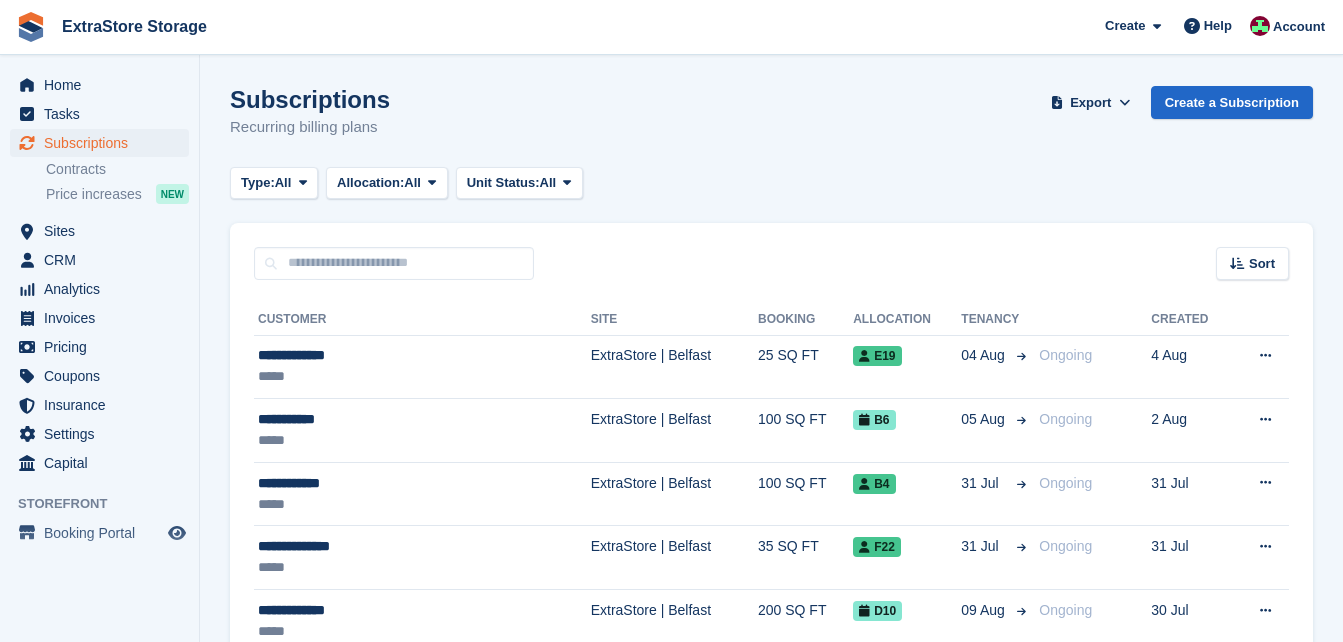 scroll, scrollTop: 0, scrollLeft: 0, axis: both 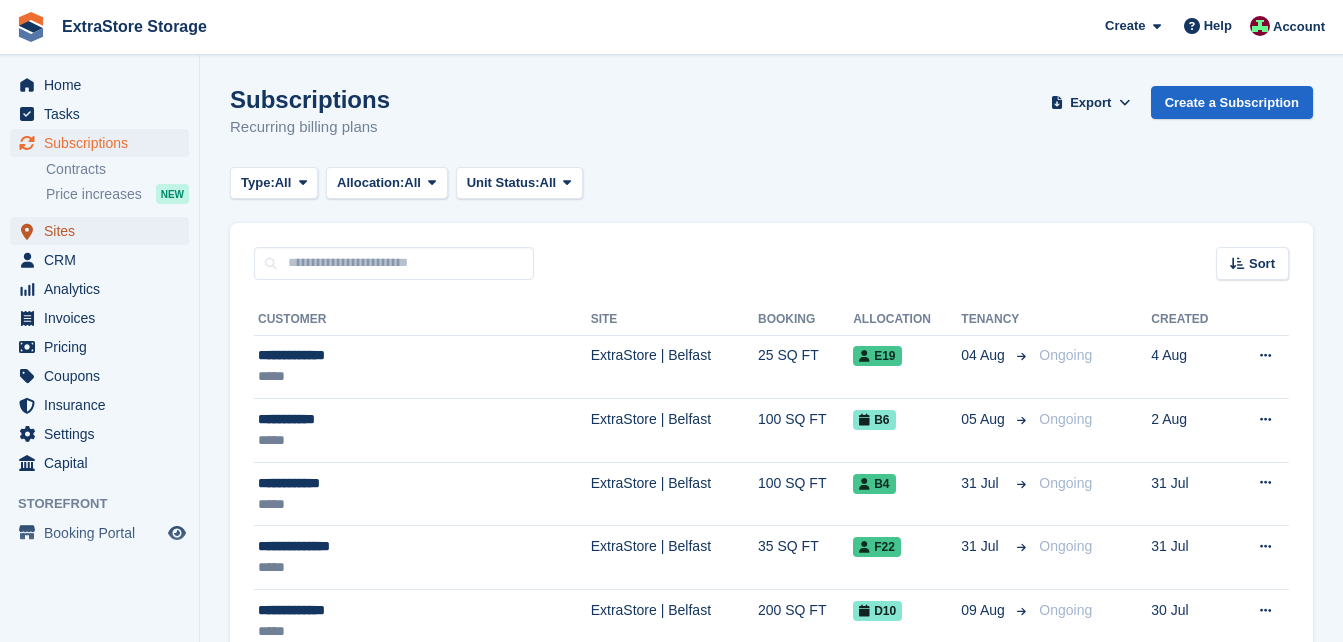 click on "Sites" at bounding box center [104, 231] 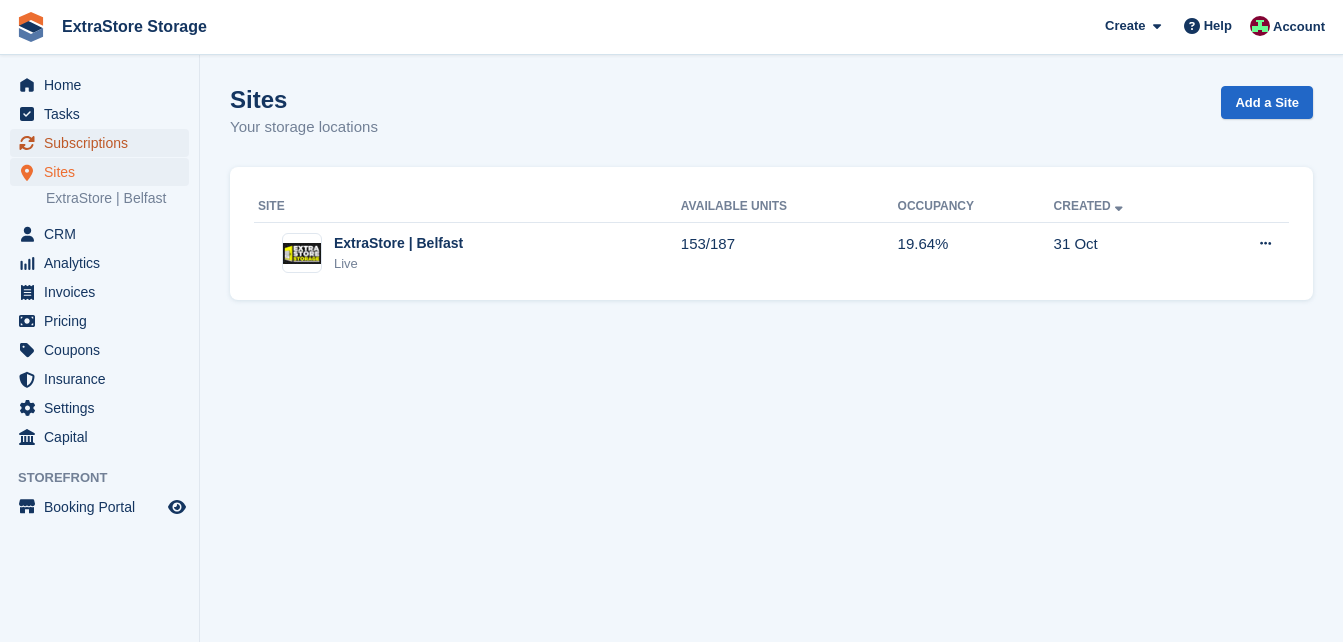 click on "Subscriptions" at bounding box center [104, 143] 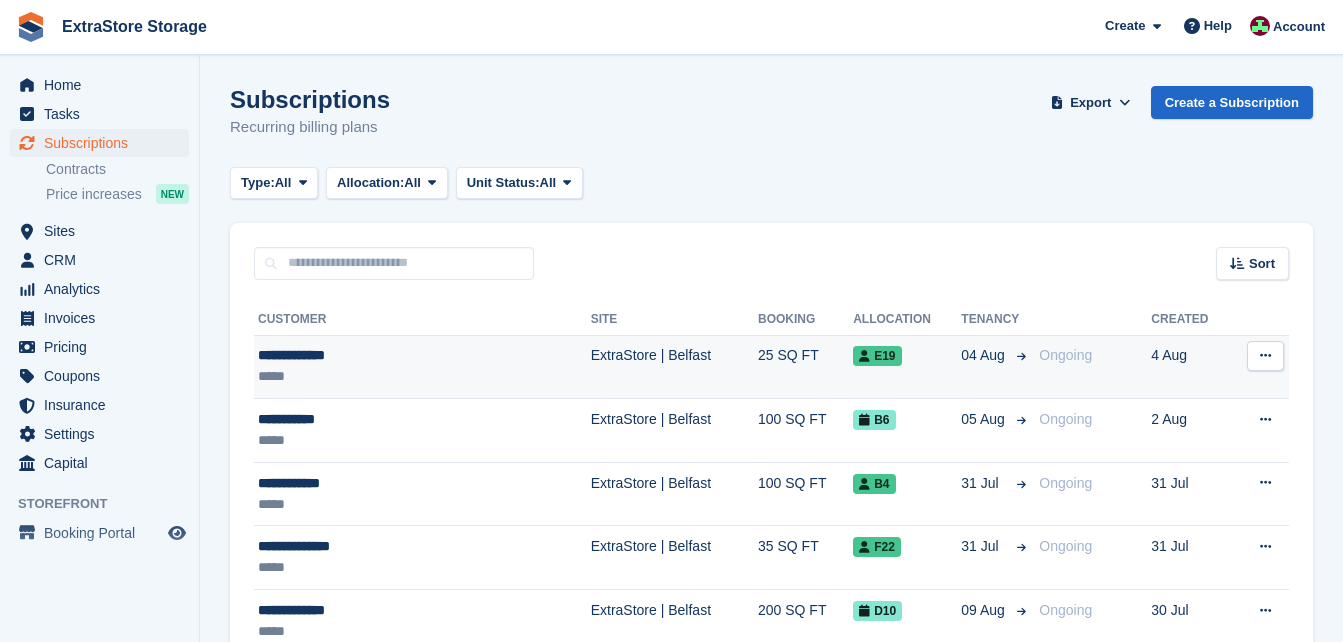 click on "ExtraStore | Belfast" at bounding box center (674, 367) 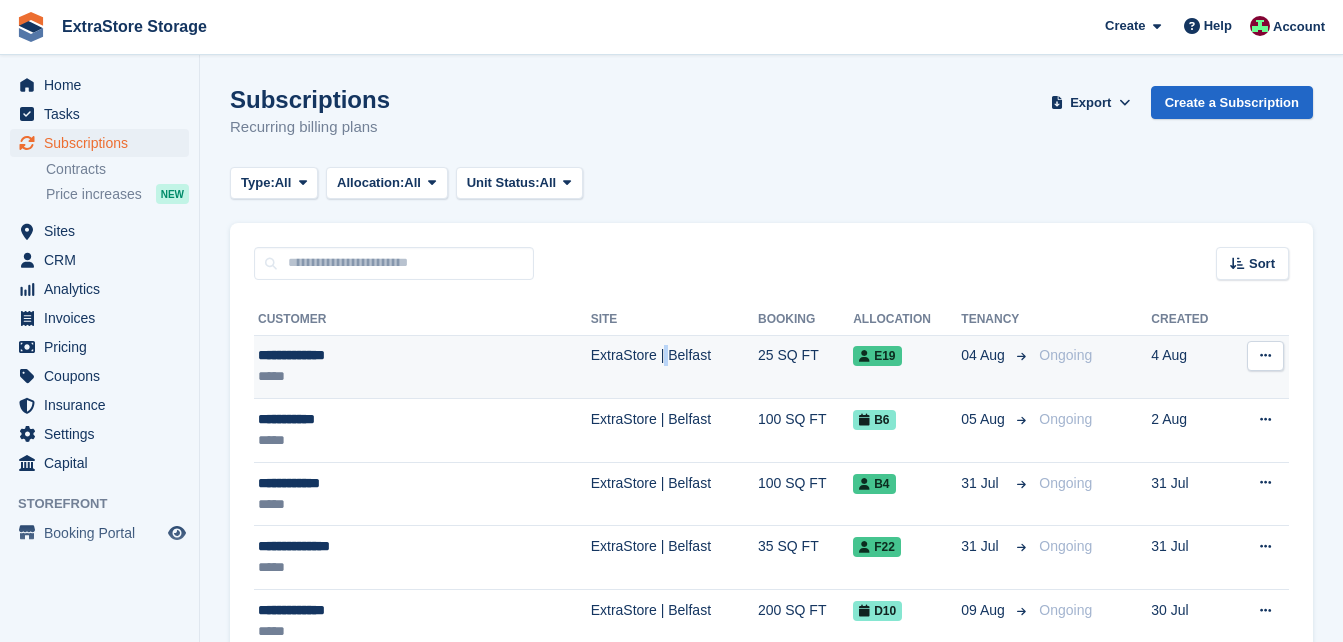click on "ExtraStore | Belfast" at bounding box center [674, 367] 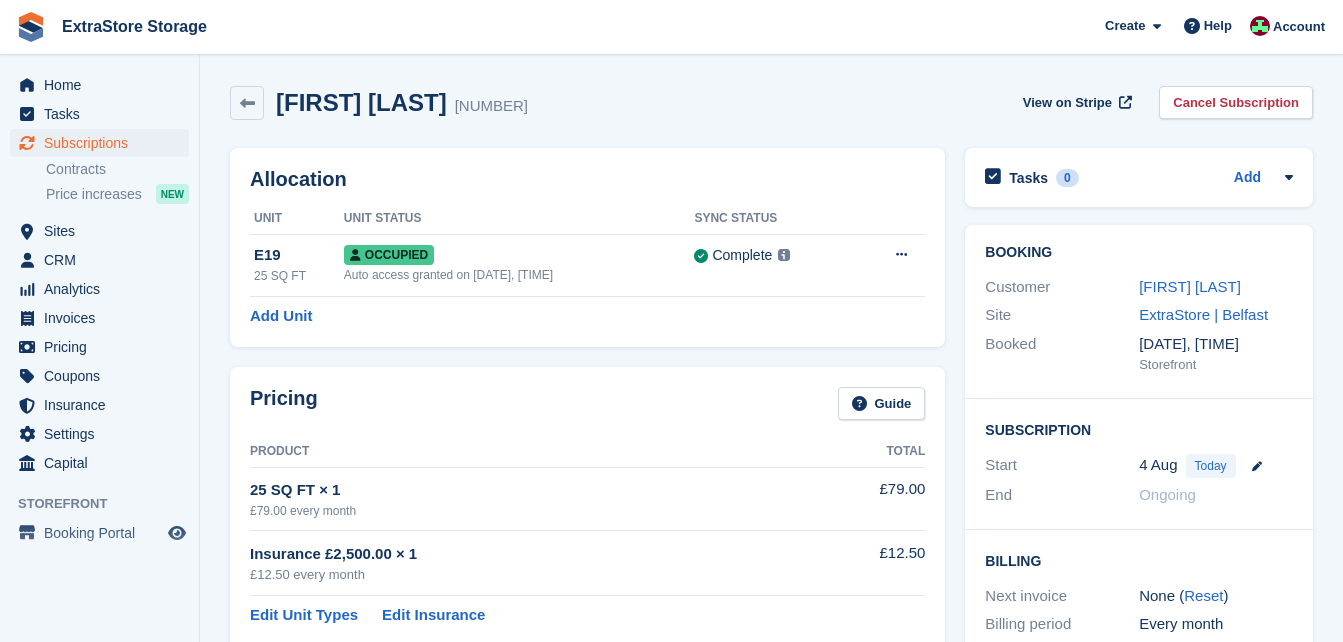 scroll, scrollTop: 0, scrollLeft: 0, axis: both 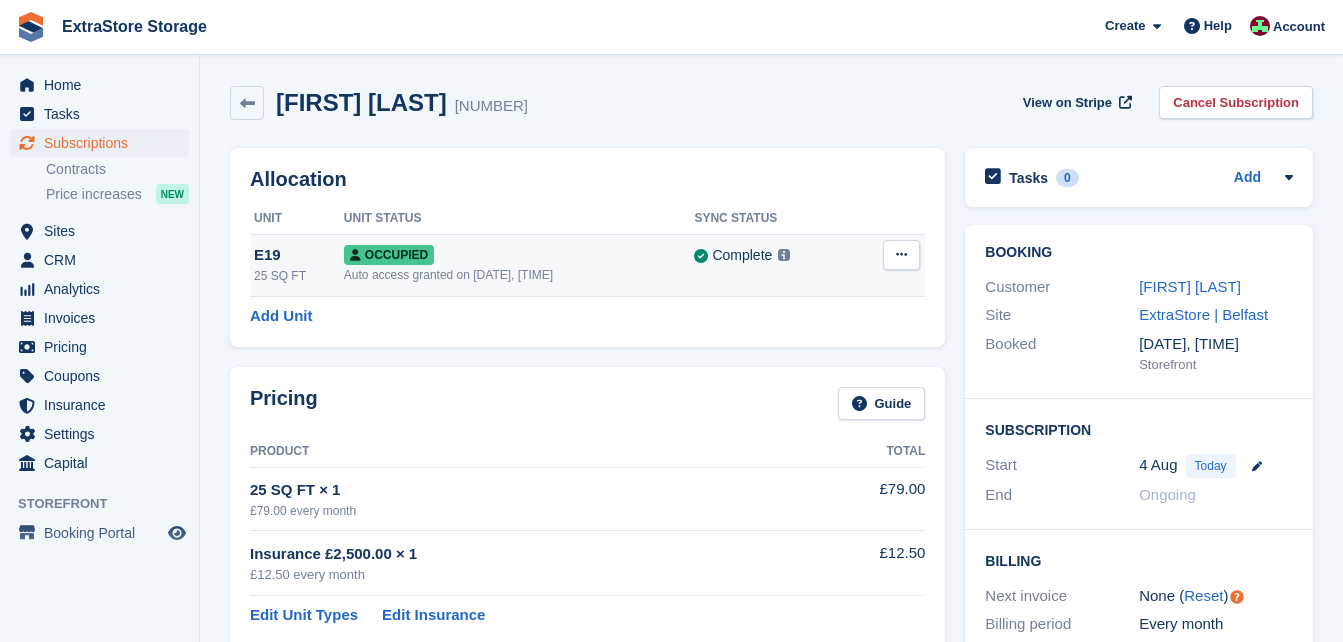 click on "E19" at bounding box center [299, 255] 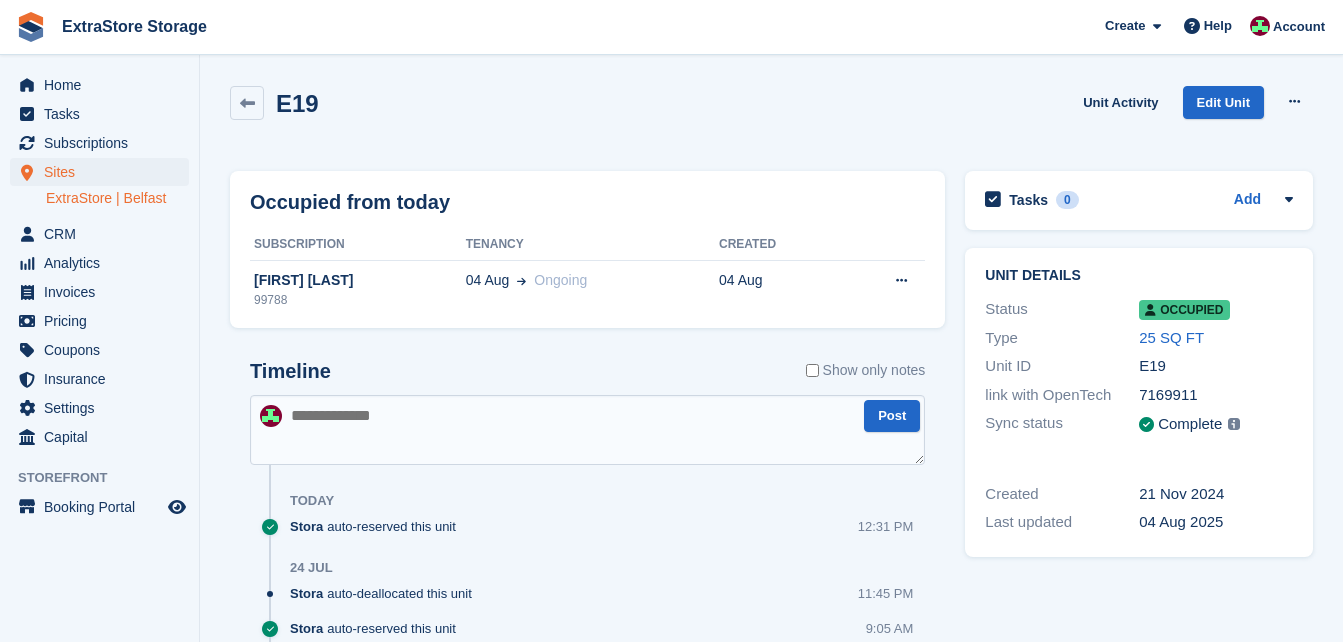 scroll, scrollTop: 0, scrollLeft: 0, axis: both 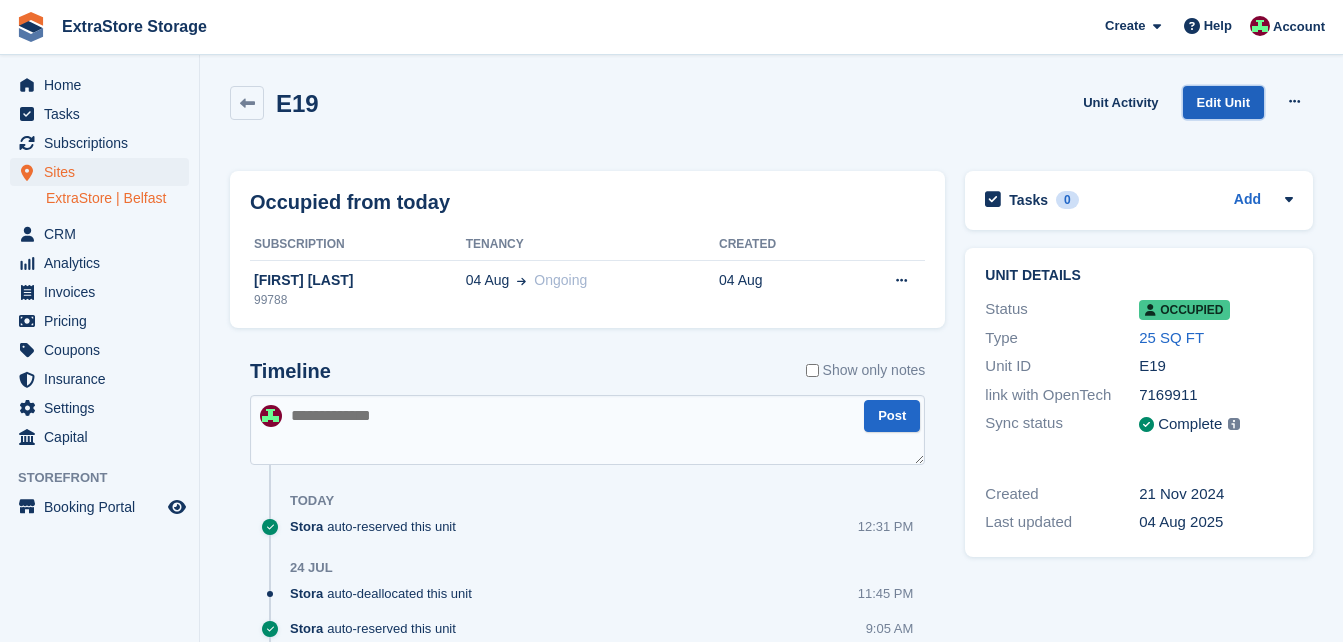 click on "Edit Unit" at bounding box center [1223, 102] 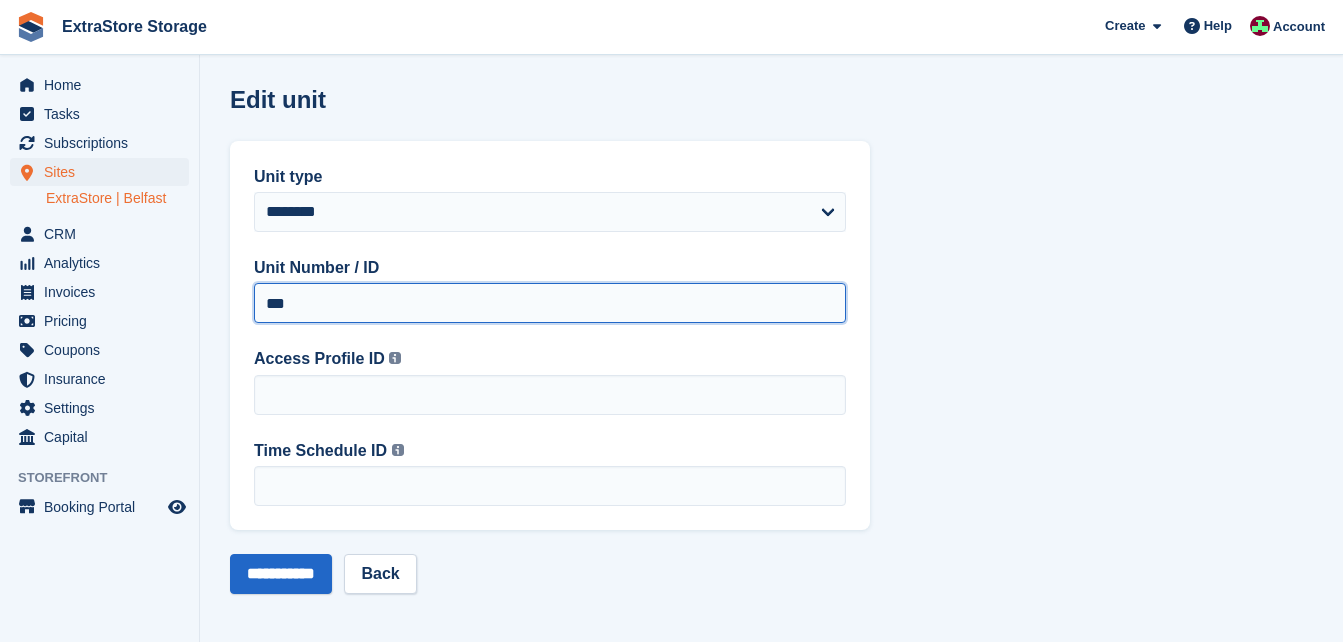 click on "***" at bounding box center (550, 303) 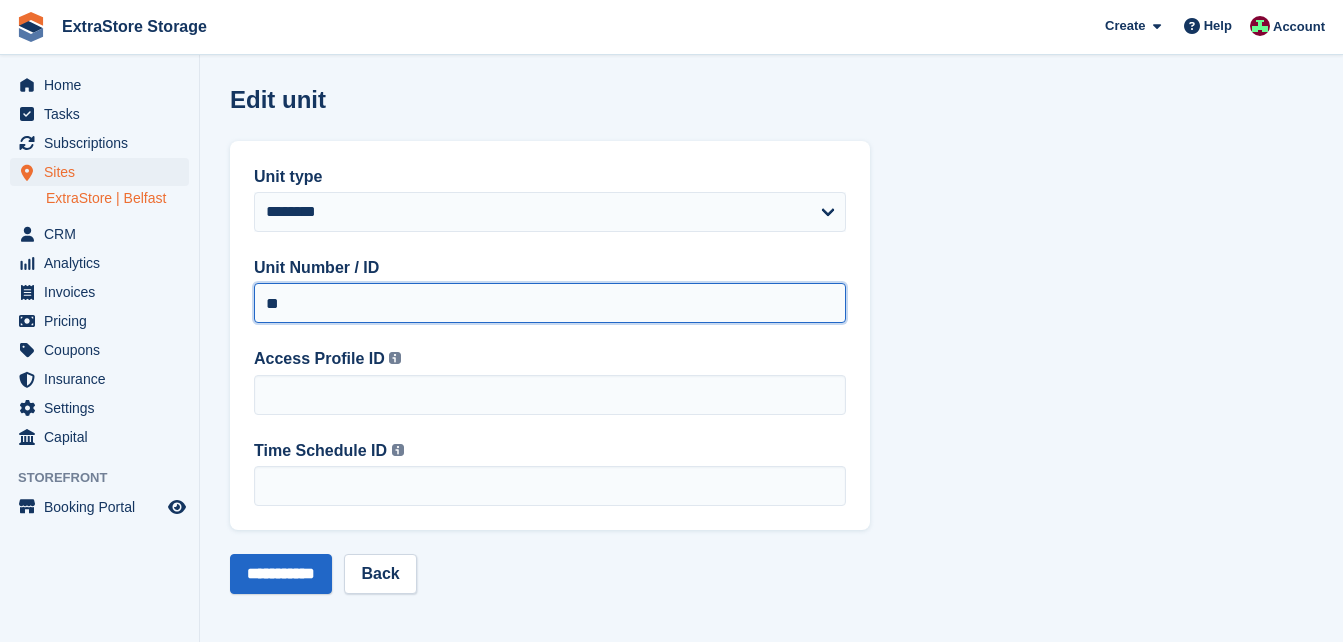 type on "*" 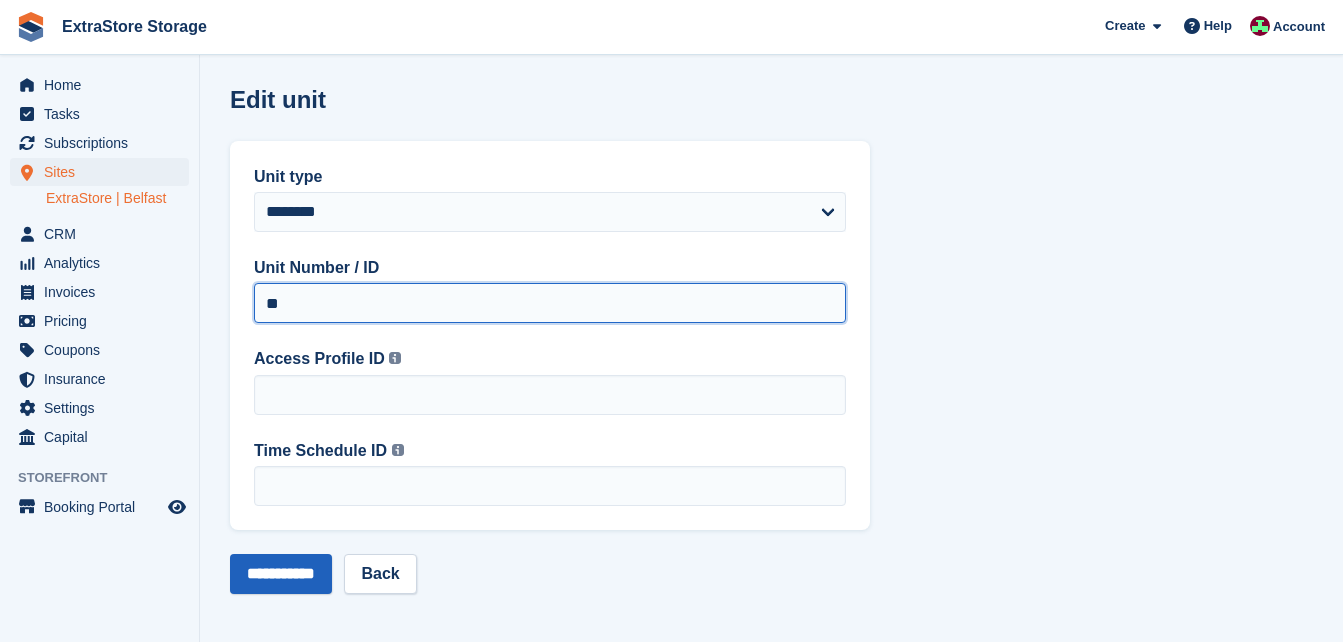 type on "**" 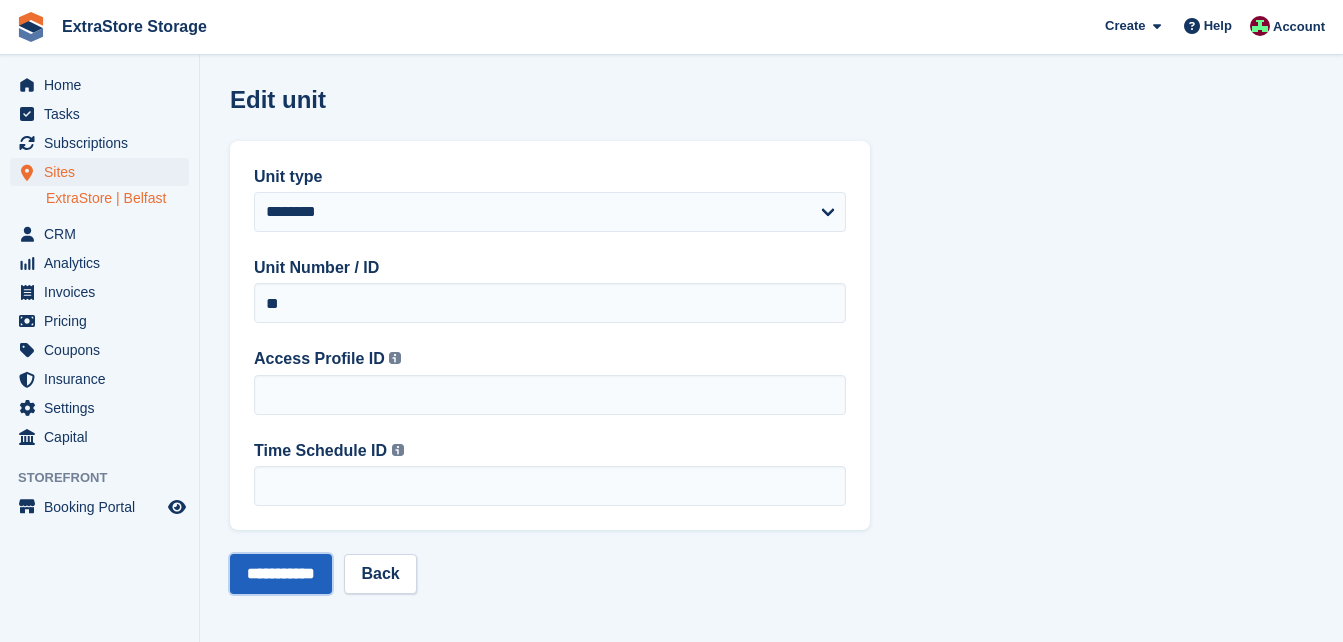 click on "**********" at bounding box center (281, 574) 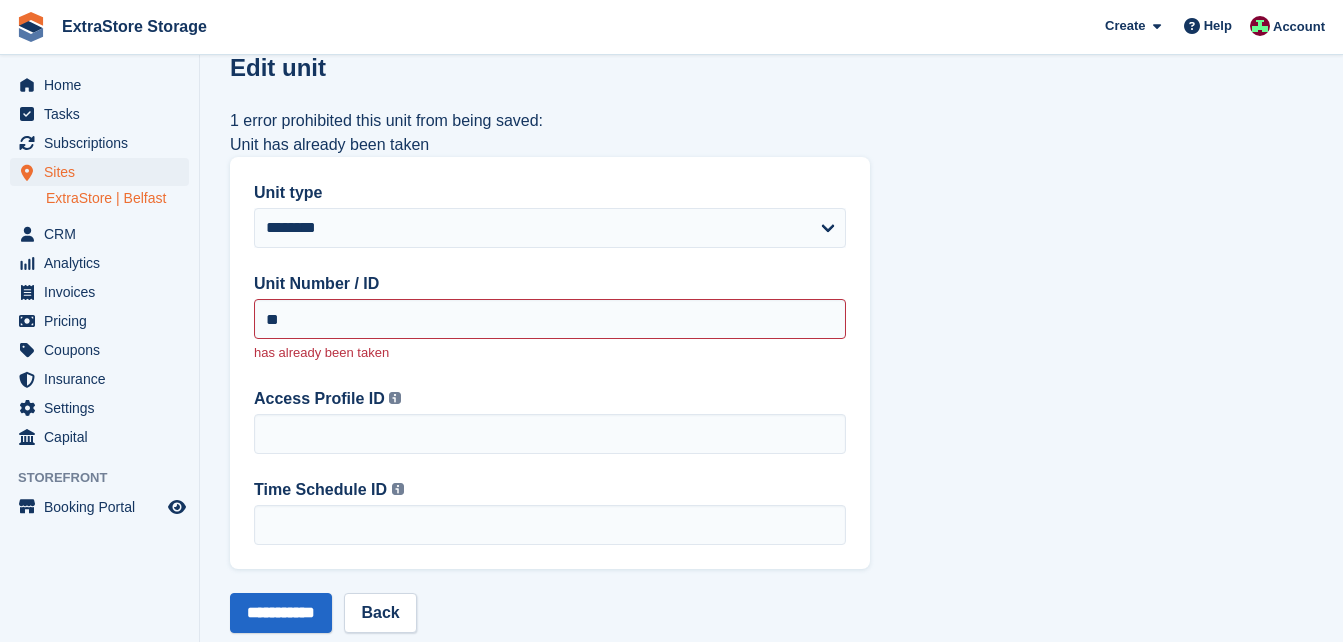 scroll, scrollTop: 77, scrollLeft: 0, axis: vertical 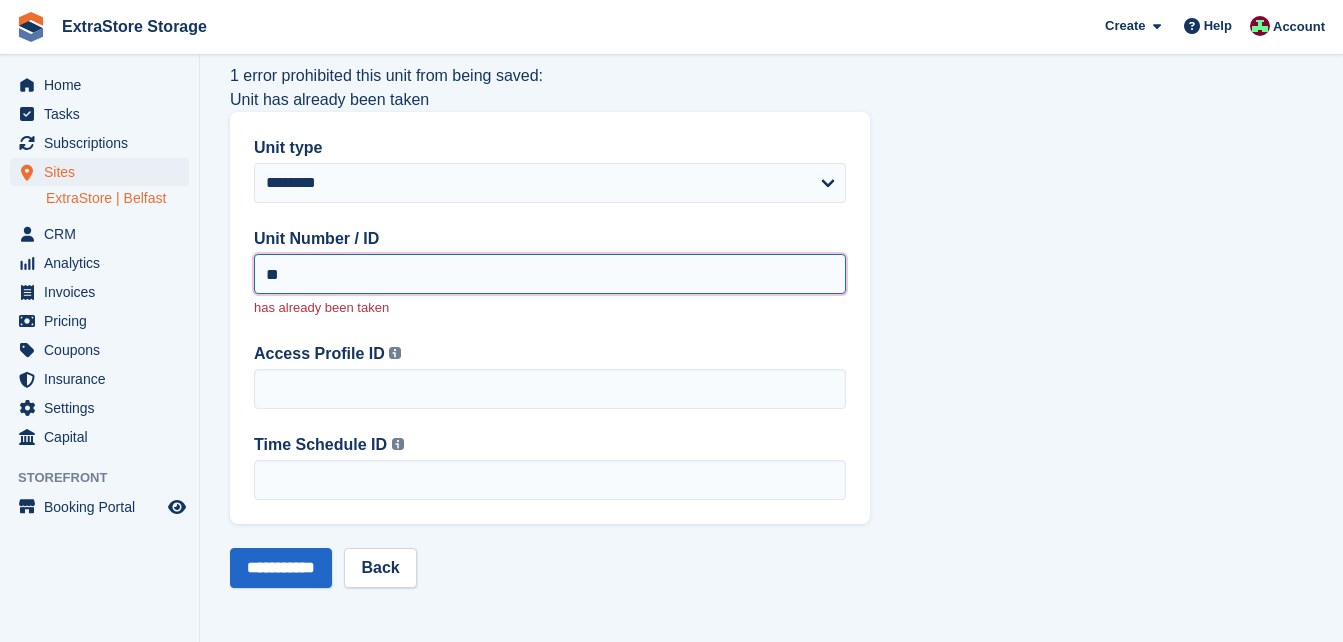 click on "**" at bounding box center [550, 274] 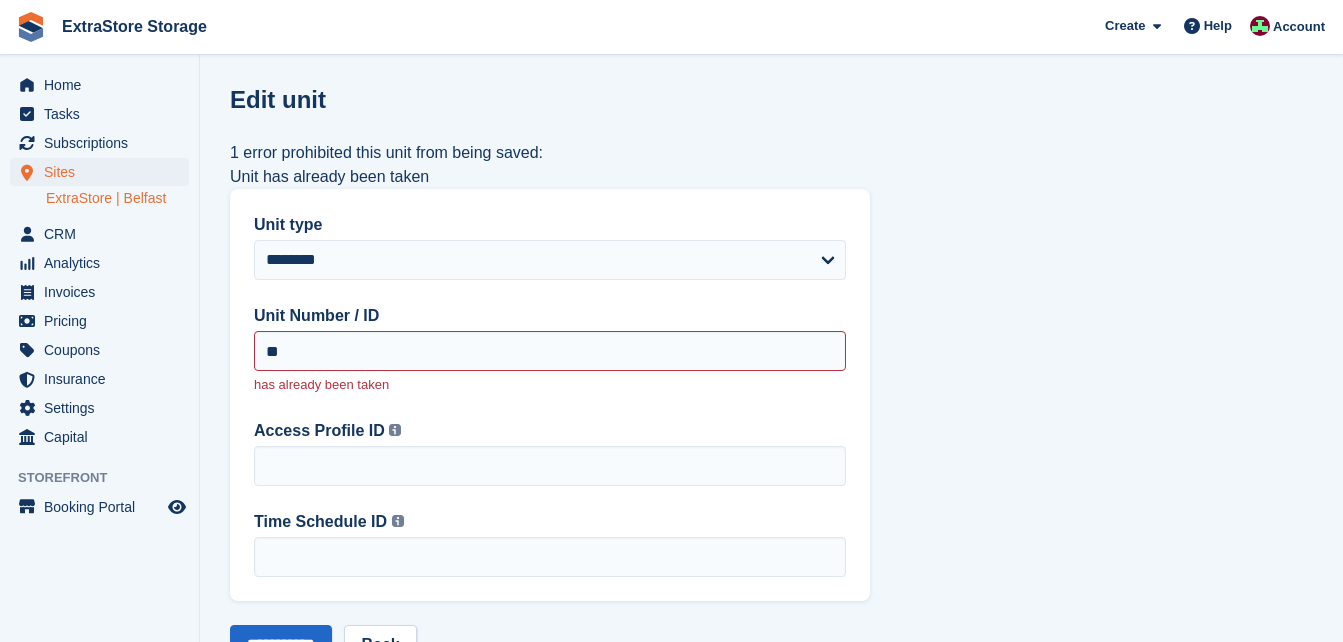 click on "ExtraStore | Belfast" at bounding box center (117, 198) 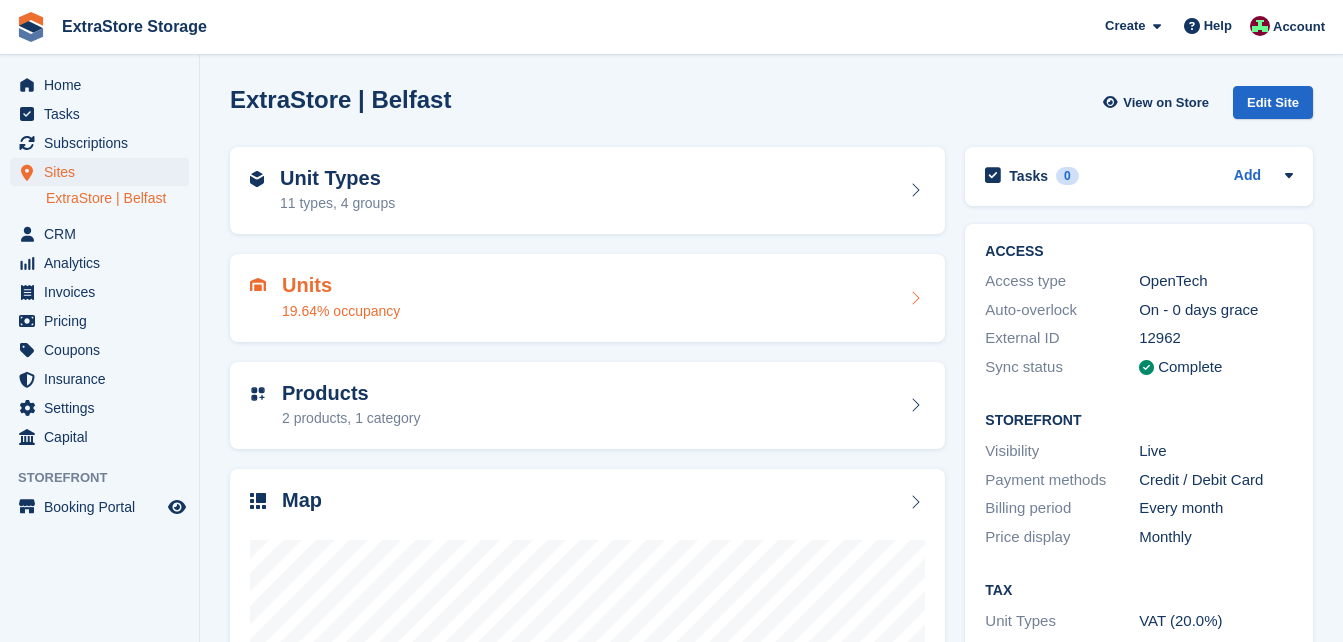 click on "Units" at bounding box center (341, 285) 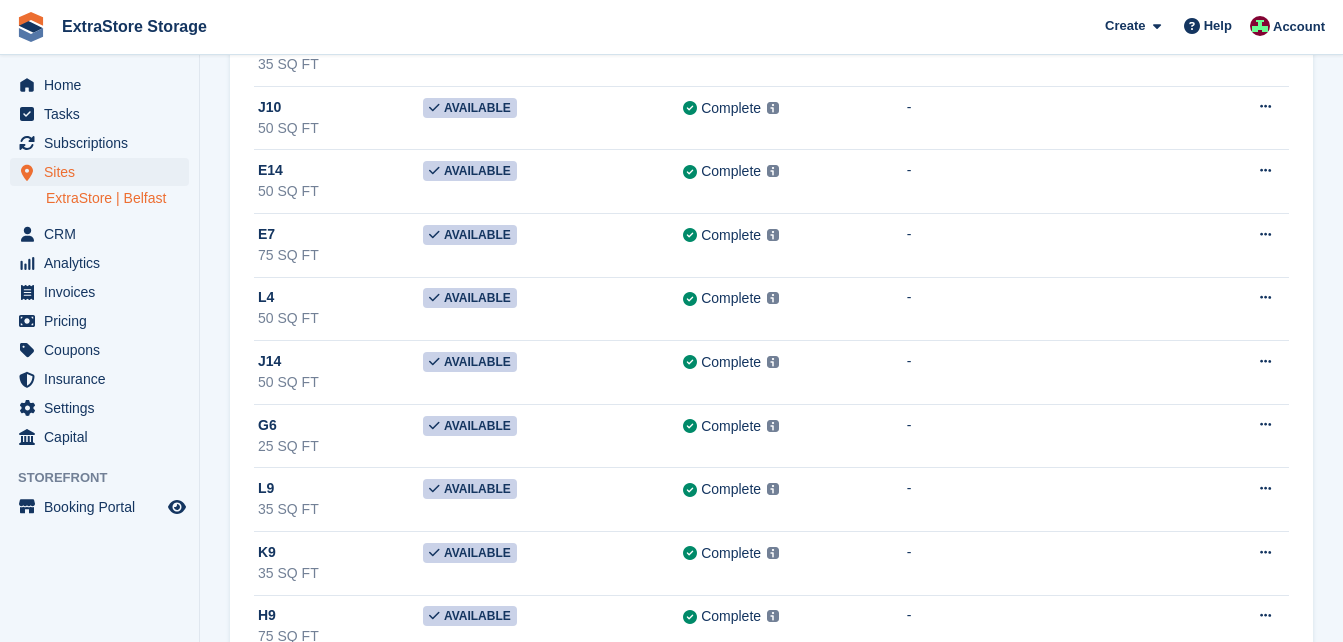scroll, scrollTop: 3800, scrollLeft: 0, axis: vertical 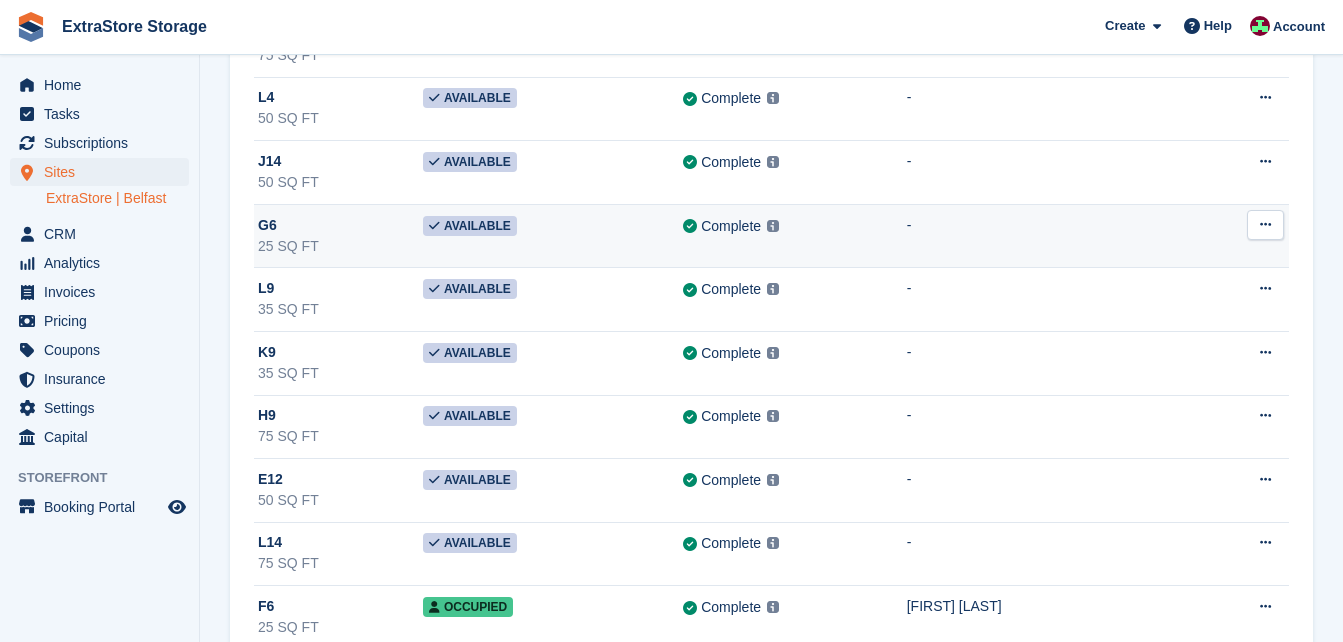 click on "25 SQ FT" at bounding box center (340, 246) 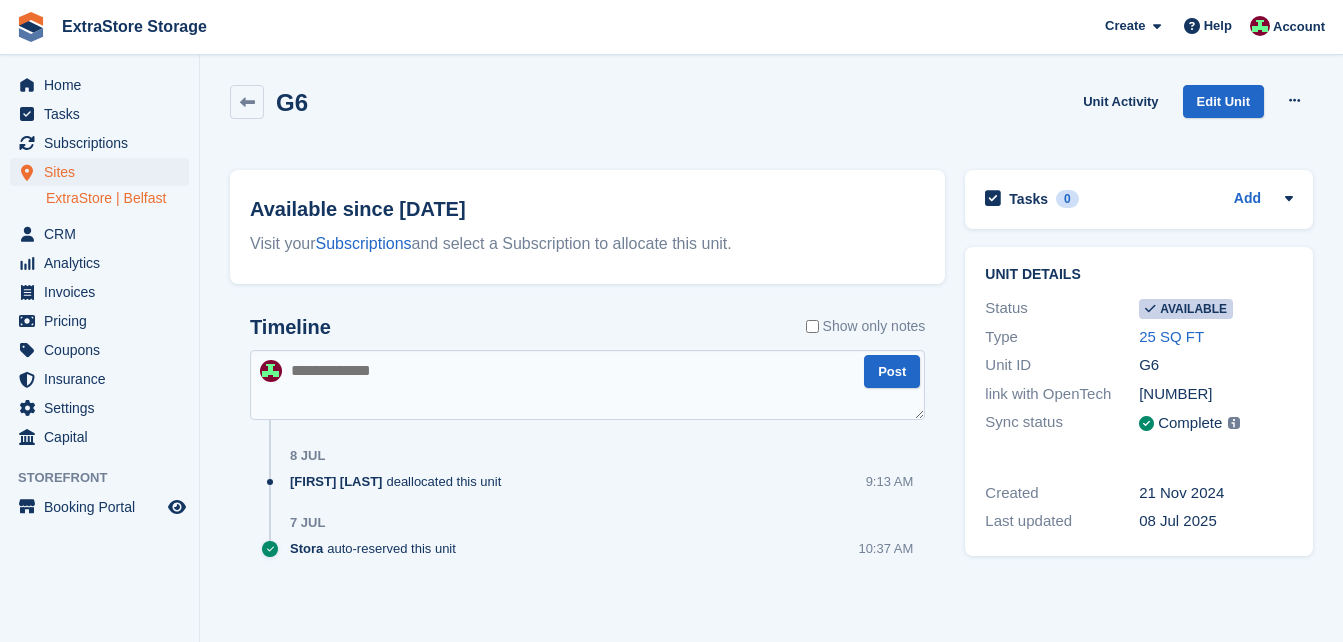 scroll, scrollTop: 0, scrollLeft: 0, axis: both 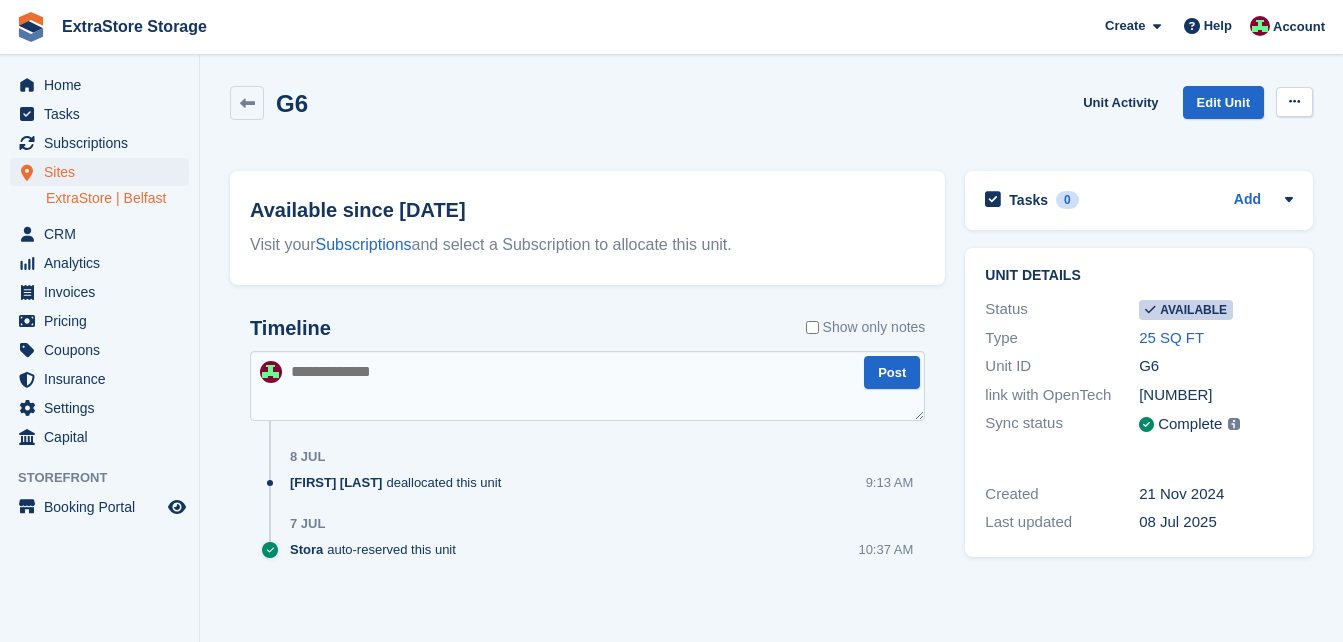 click at bounding box center [1294, 101] 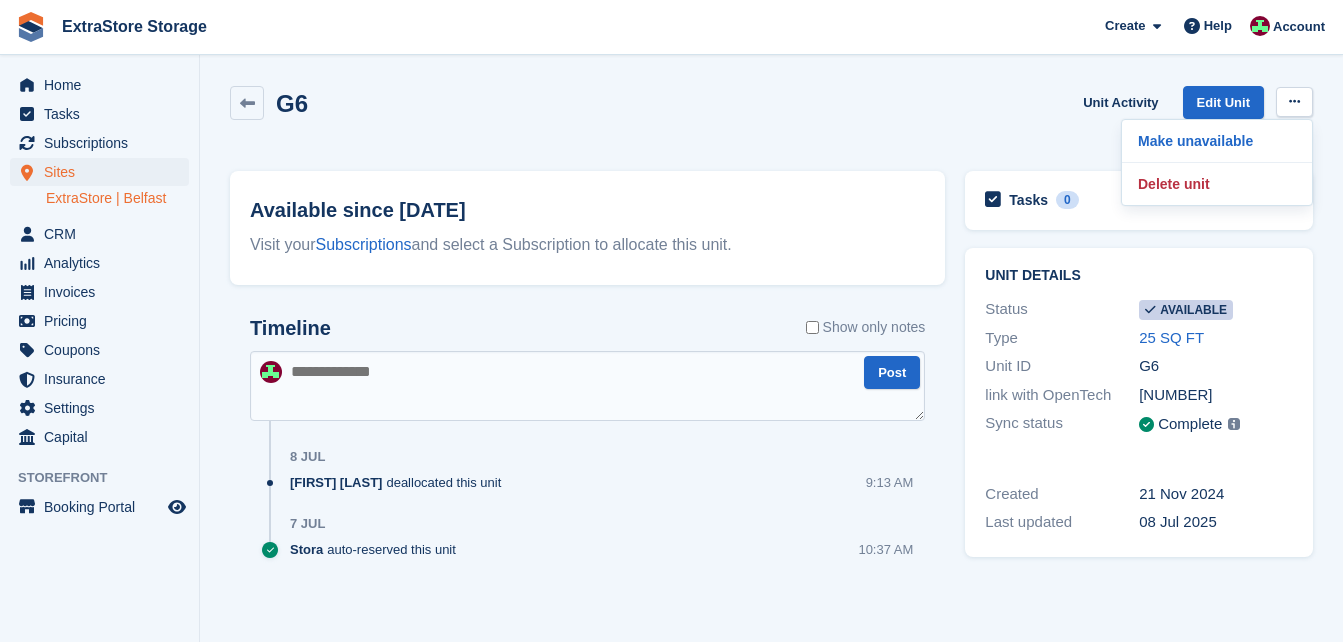 click on "G6
Unit Activity
Edit Unit
Make unavailable
Delete unit" at bounding box center (771, 114) 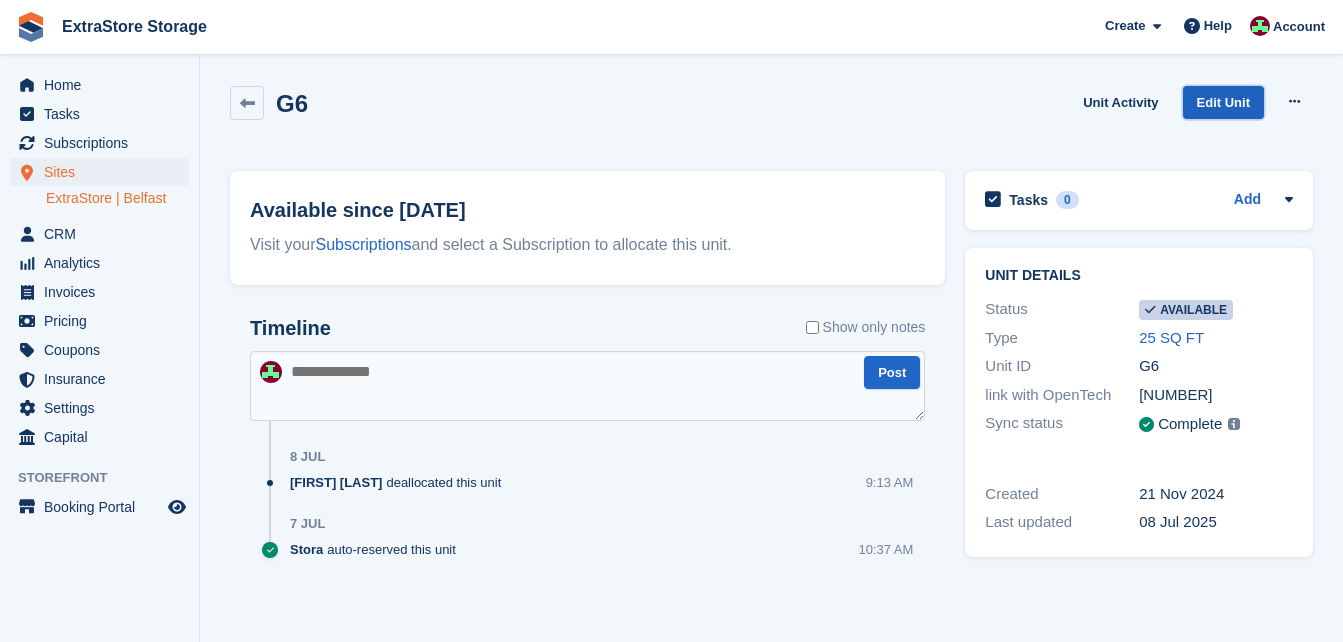 click on "Edit Unit" at bounding box center [1223, 102] 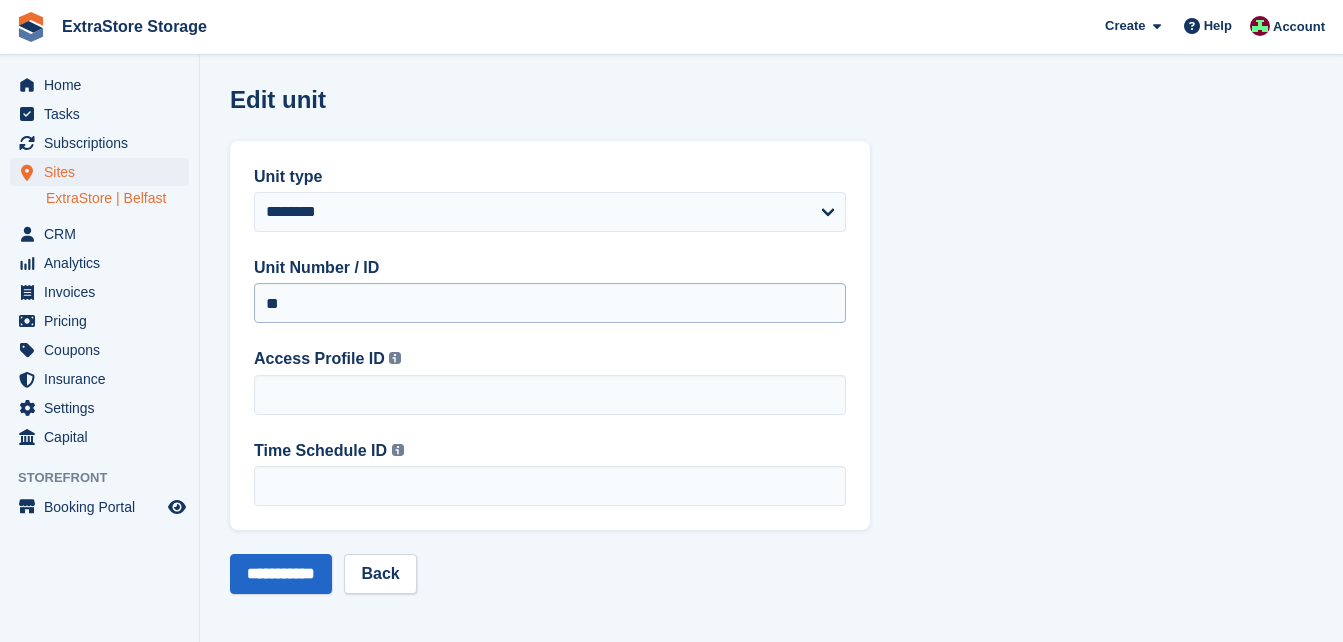 scroll, scrollTop: 6, scrollLeft: 0, axis: vertical 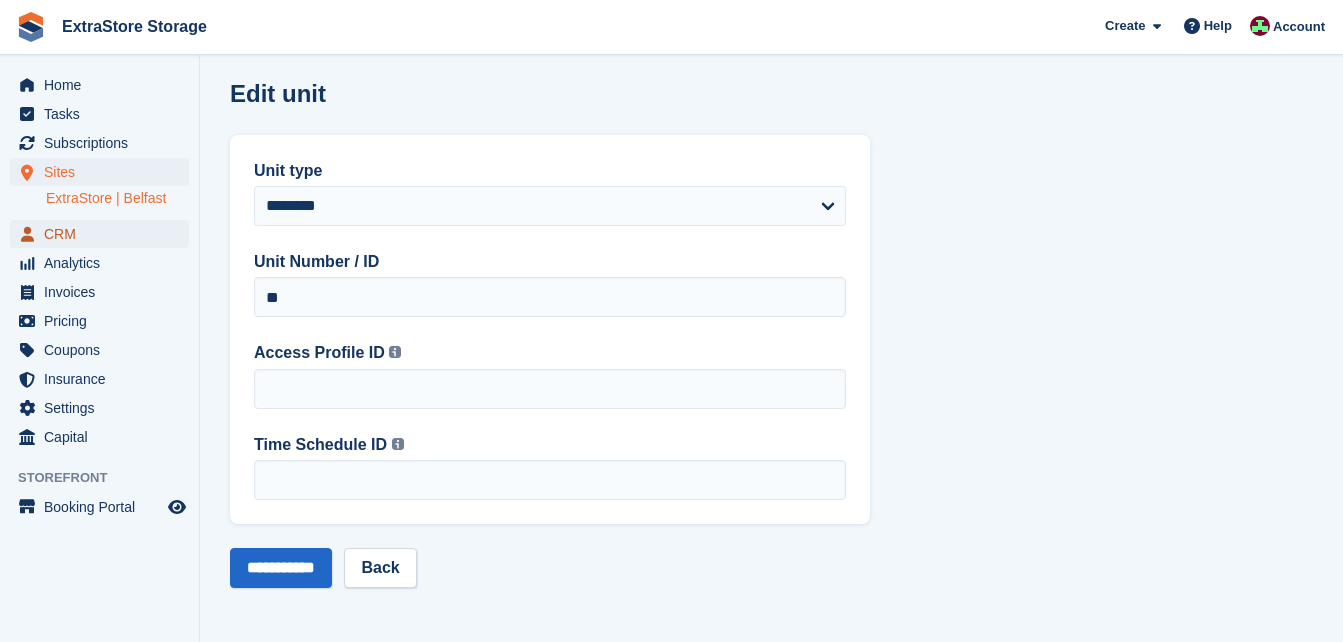 click on "CRM" at bounding box center [104, 234] 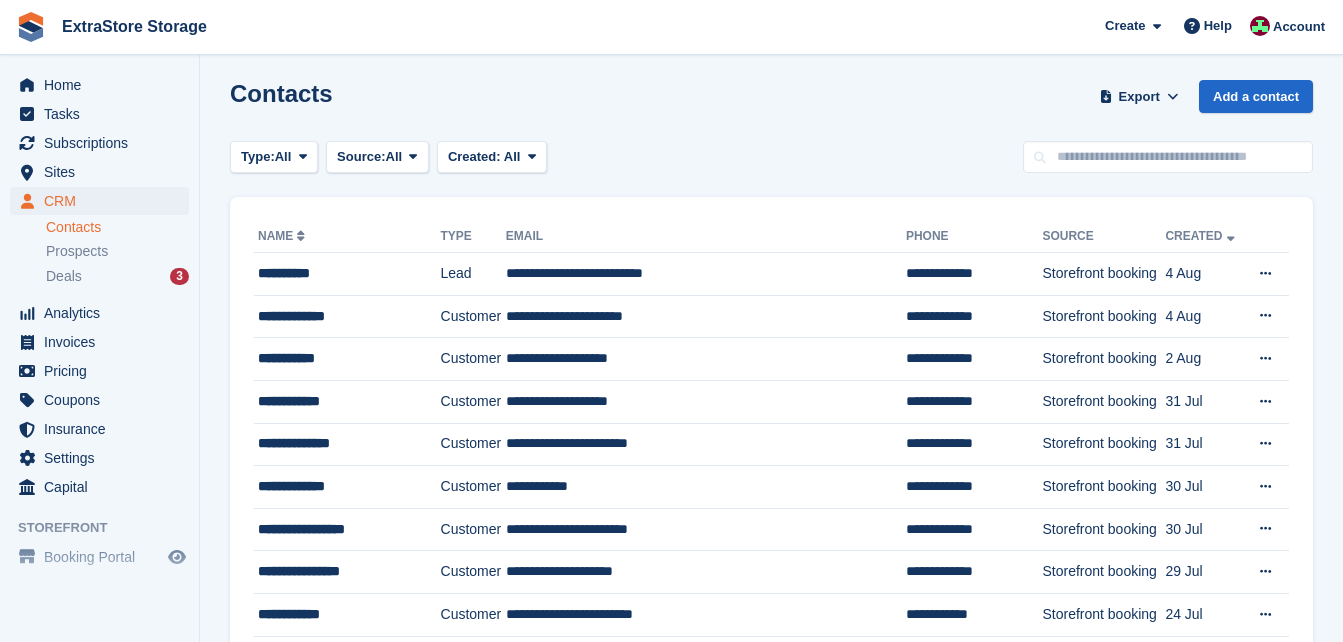 scroll, scrollTop: 0, scrollLeft: 0, axis: both 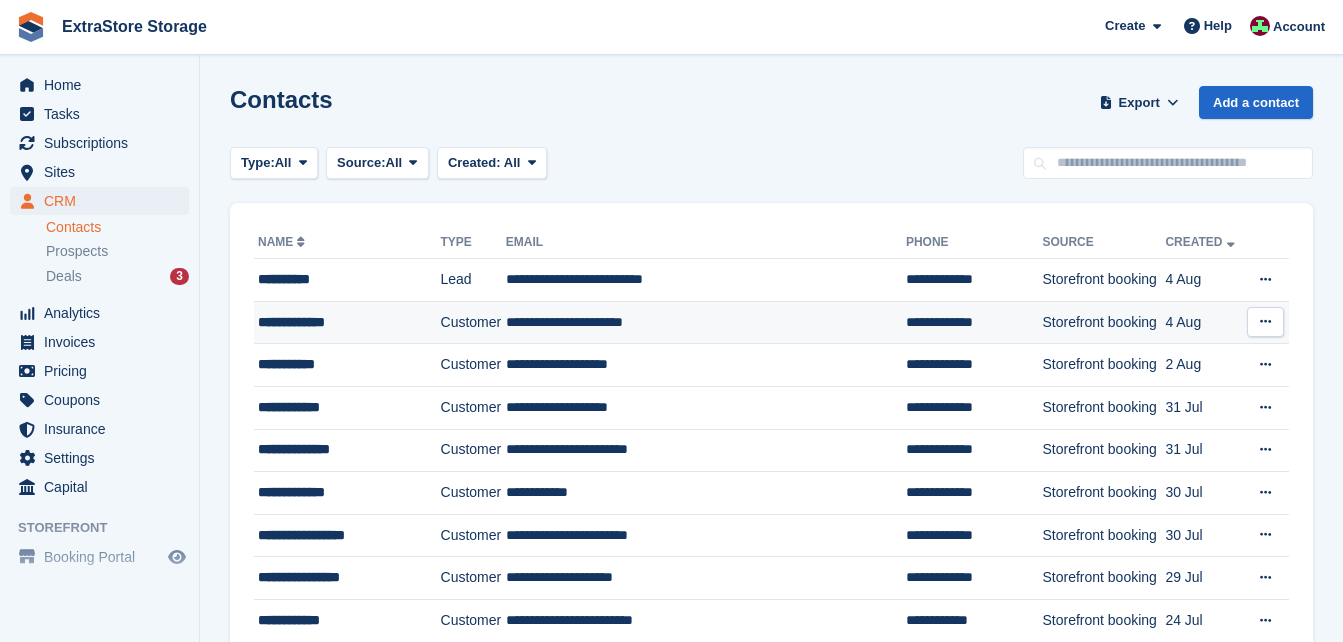 click on "**********" at bounding box center (343, 322) 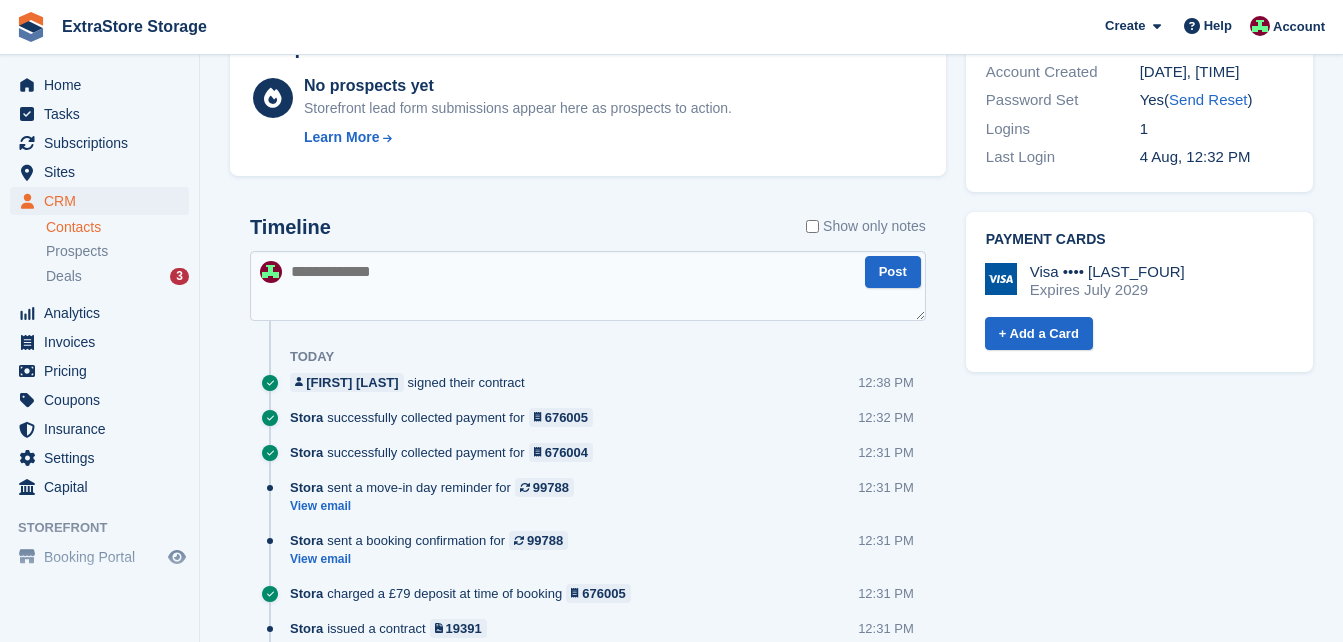 scroll, scrollTop: 800, scrollLeft: 0, axis: vertical 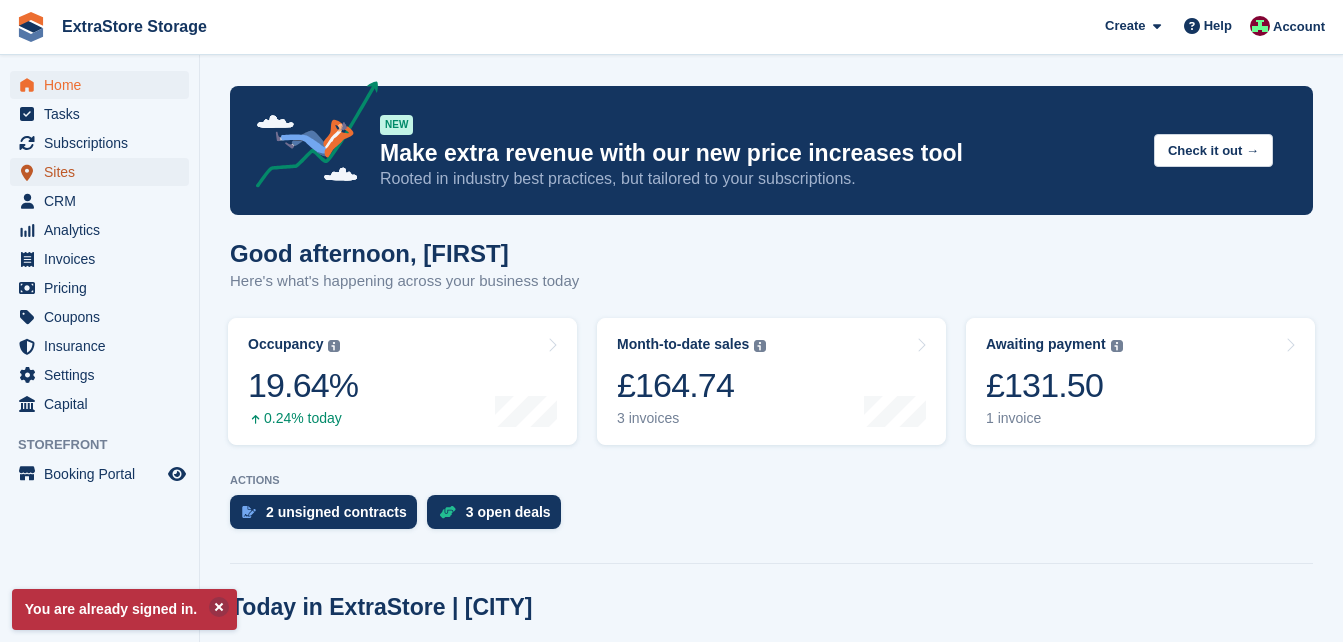 click on "Sites" at bounding box center [104, 172] 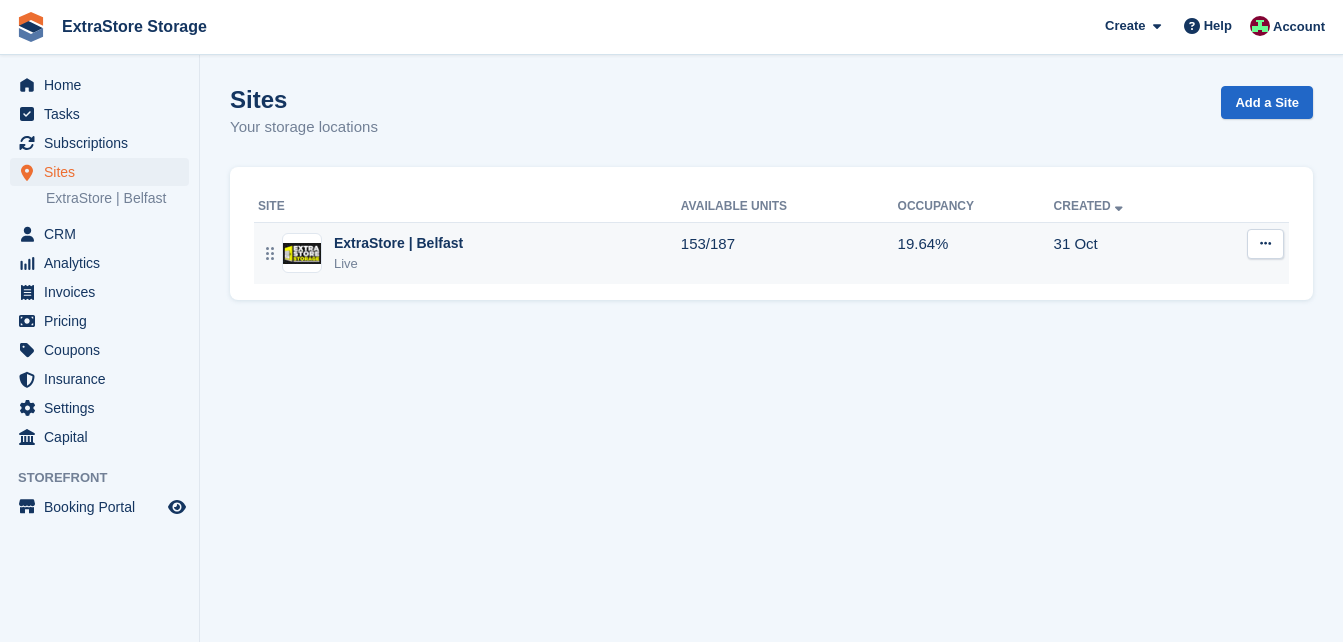 scroll, scrollTop: 0, scrollLeft: 0, axis: both 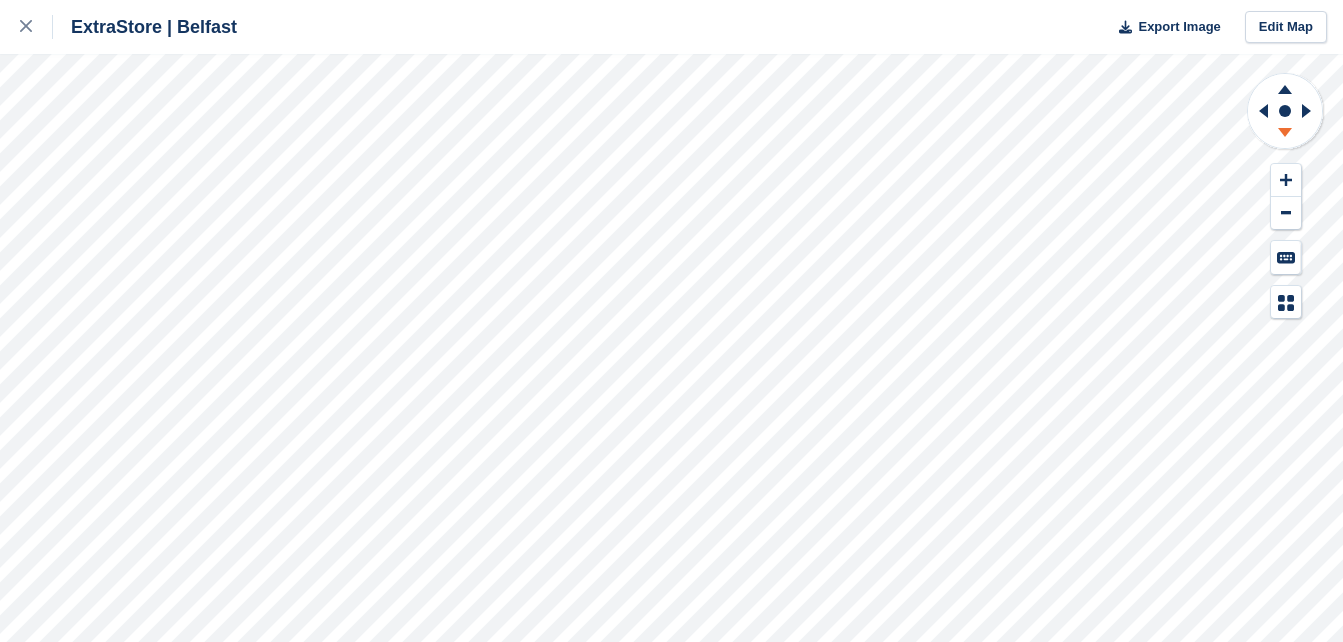 click 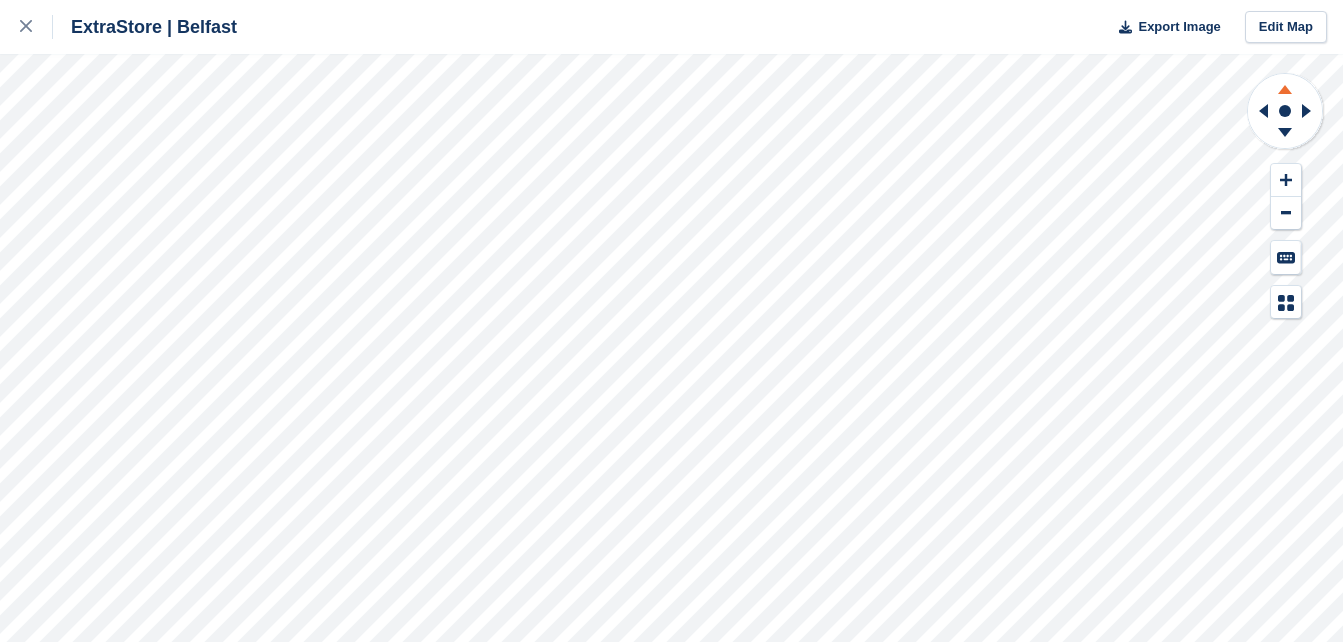 drag, startPoint x: 1283, startPoint y: 135, endPoint x: 1283, endPoint y: 85, distance: 50 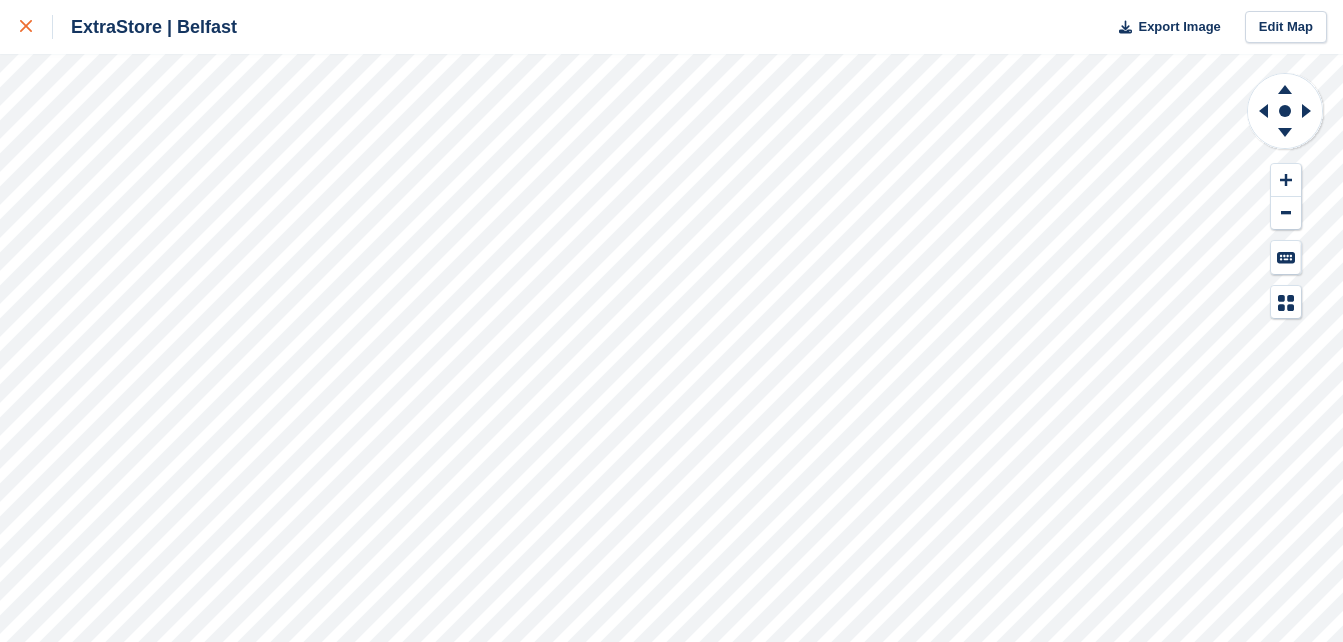 click at bounding box center [26, 27] 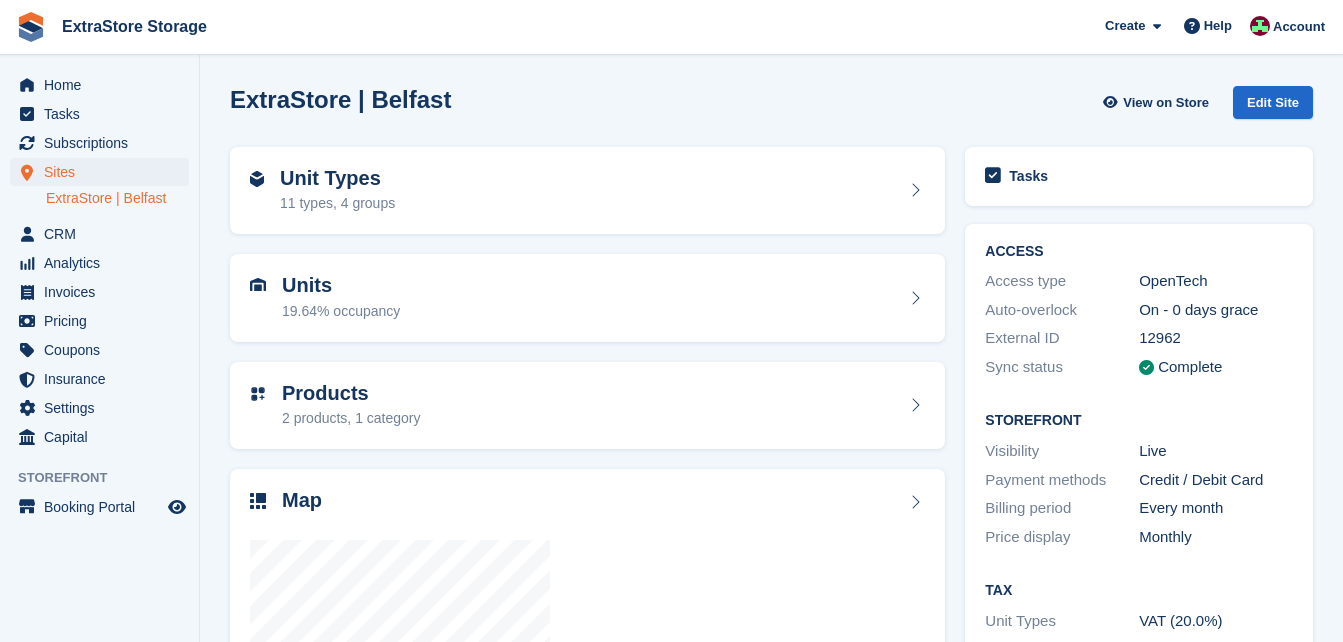 scroll, scrollTop: 0, scrollLeft: 0, axis: both 